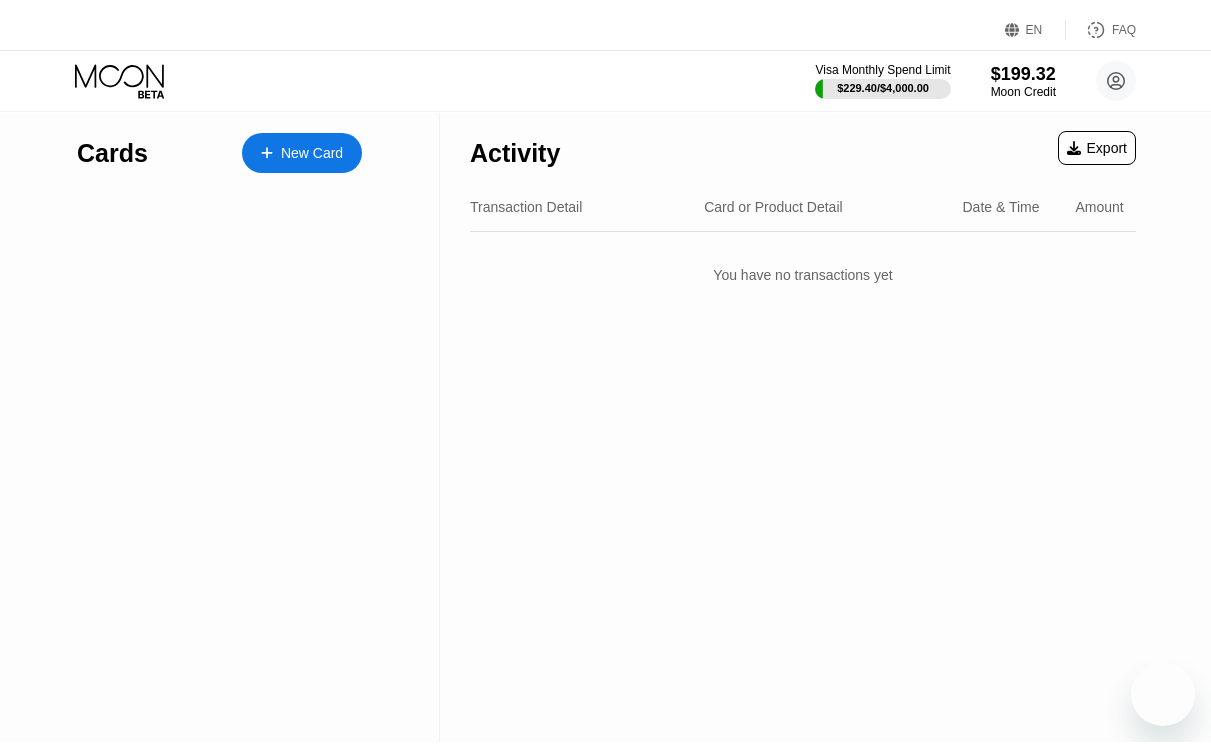 scroll, scrollTop: 0, scrollLeft: 0, axis: both 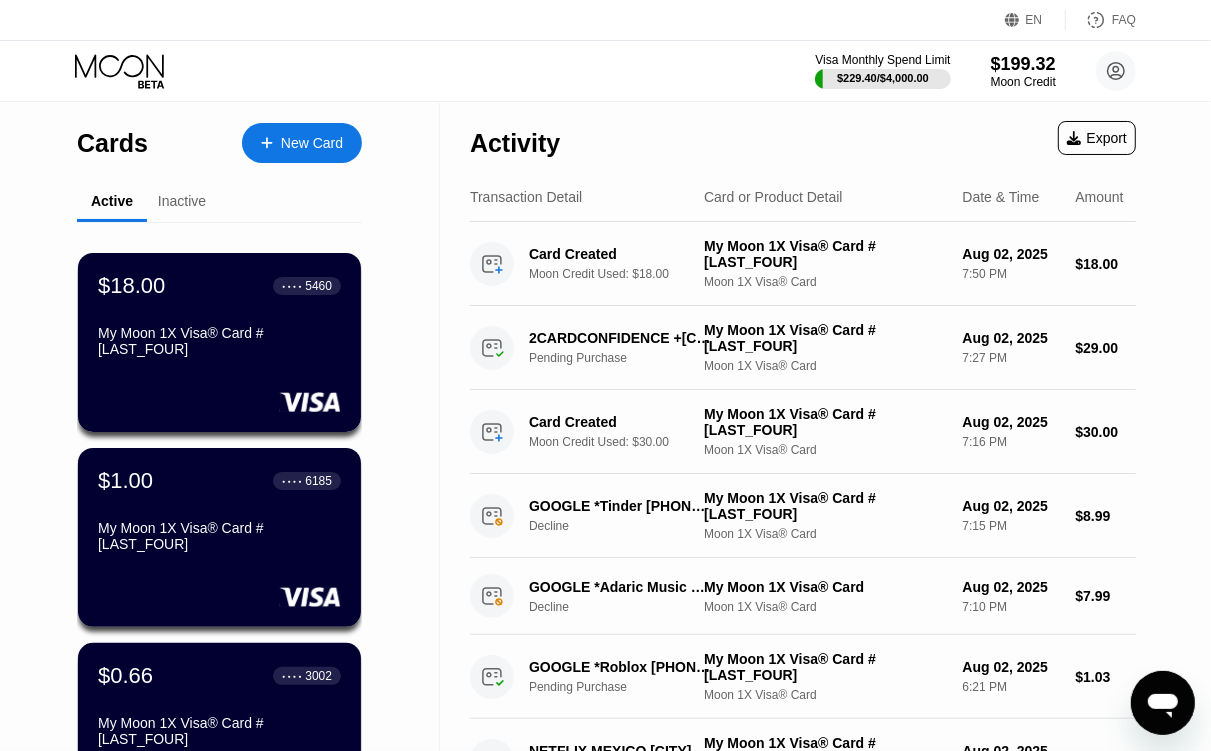 click on "New Card" at bounding box center [302, 143] 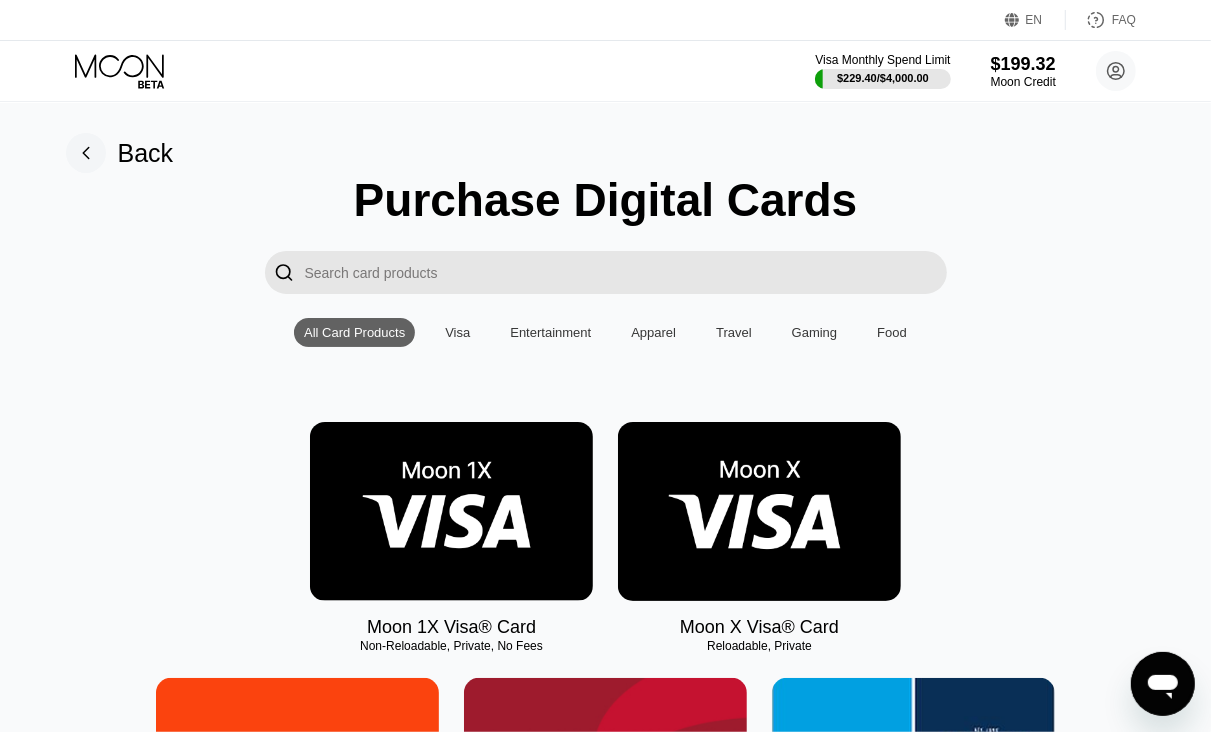 click at bounding box center (451, 511) 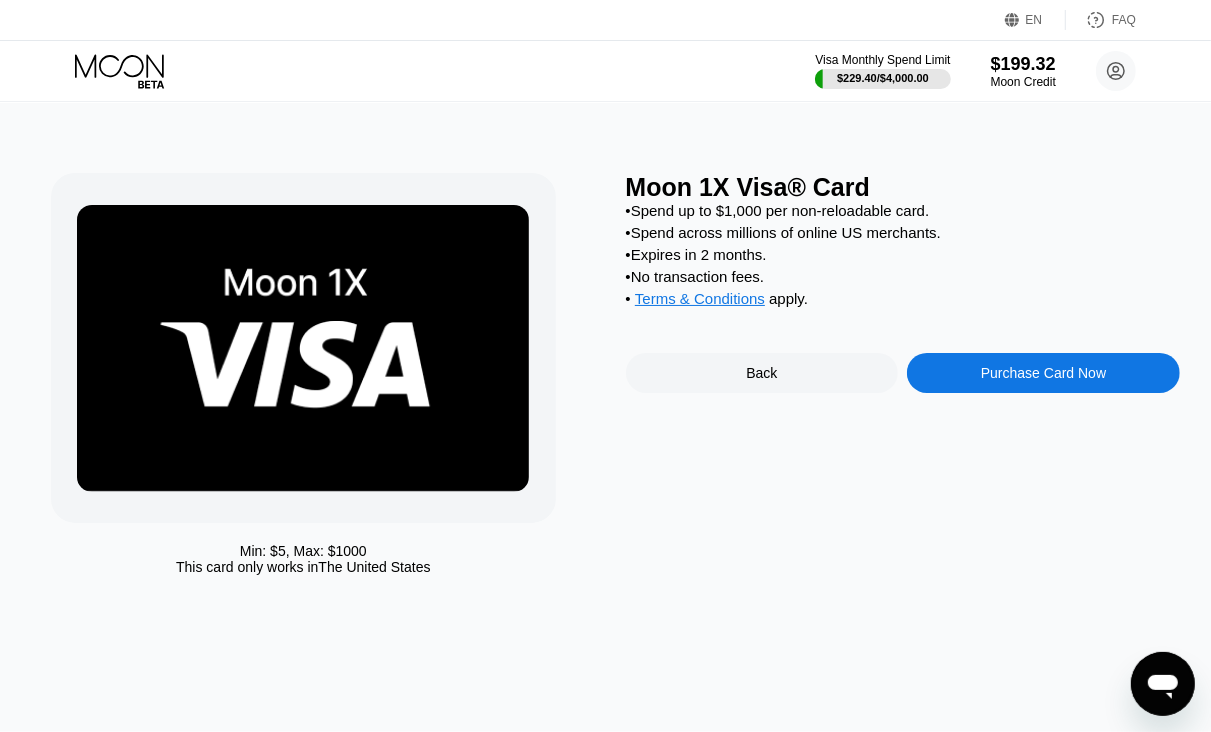 click on "Purchase Card Now" at bounding box center (1043, 373) 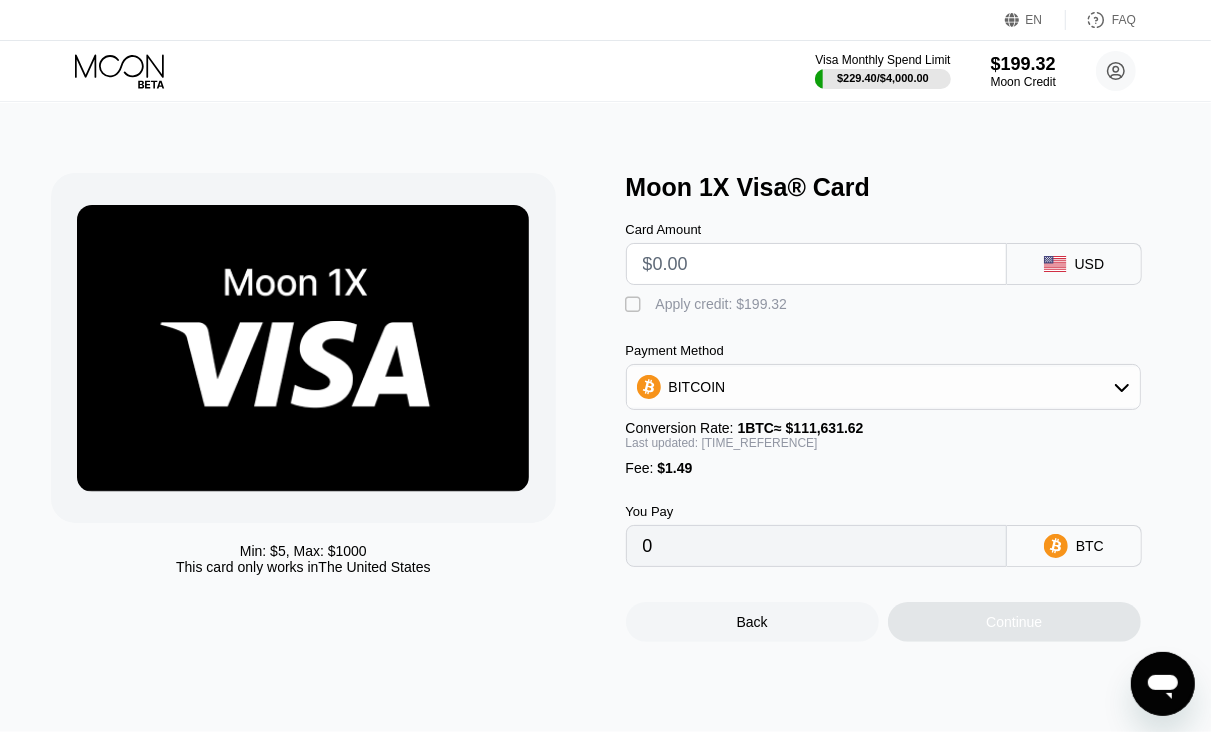 click at bounding box center [816, 264] 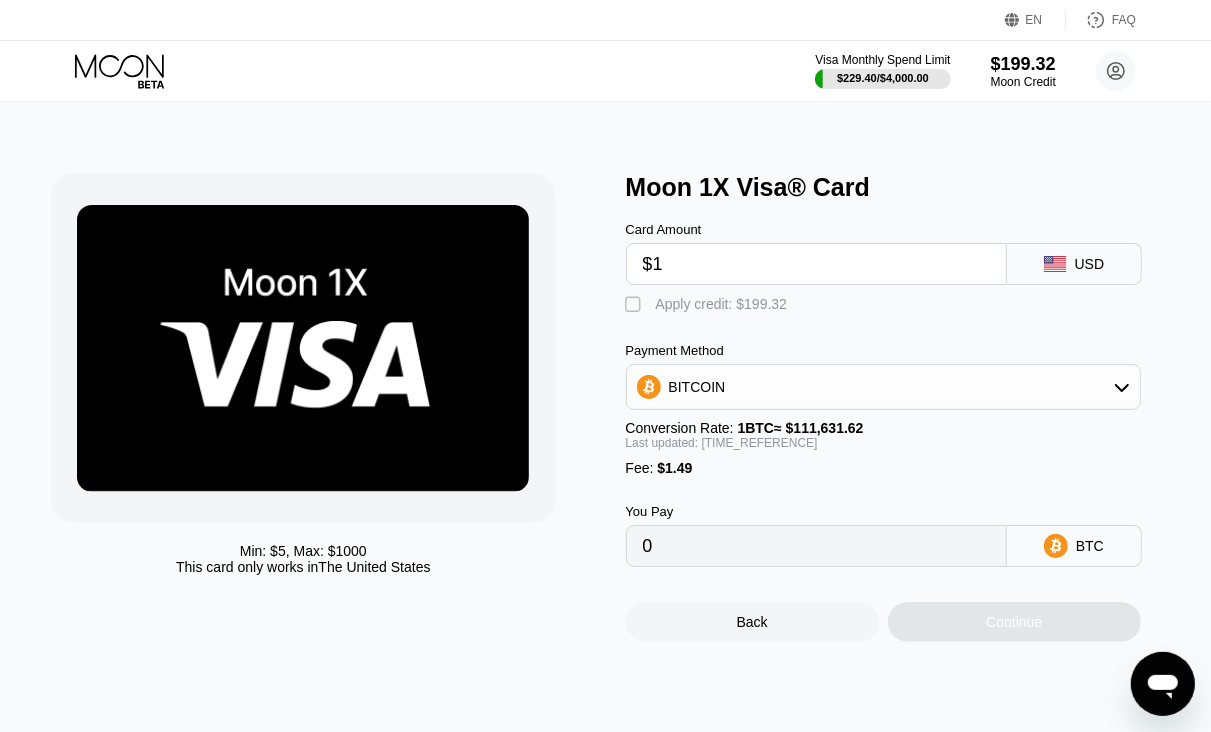 type on "$10" 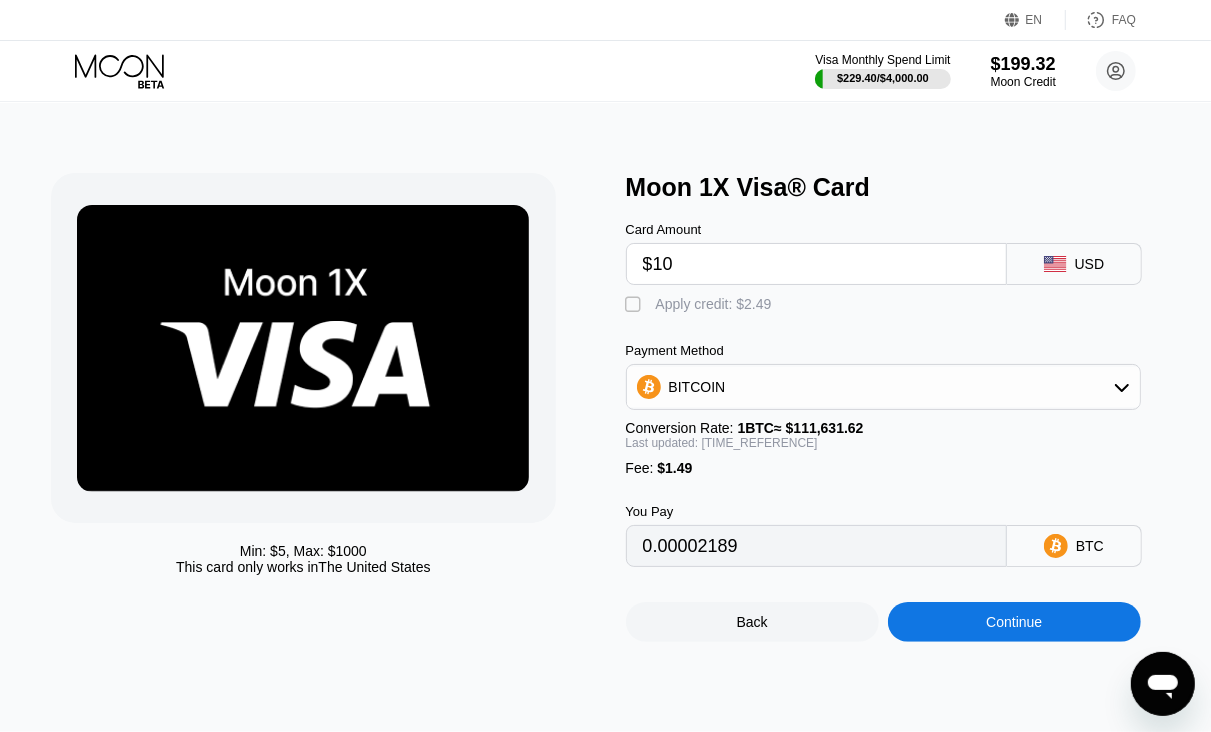 type on "0.00010100" 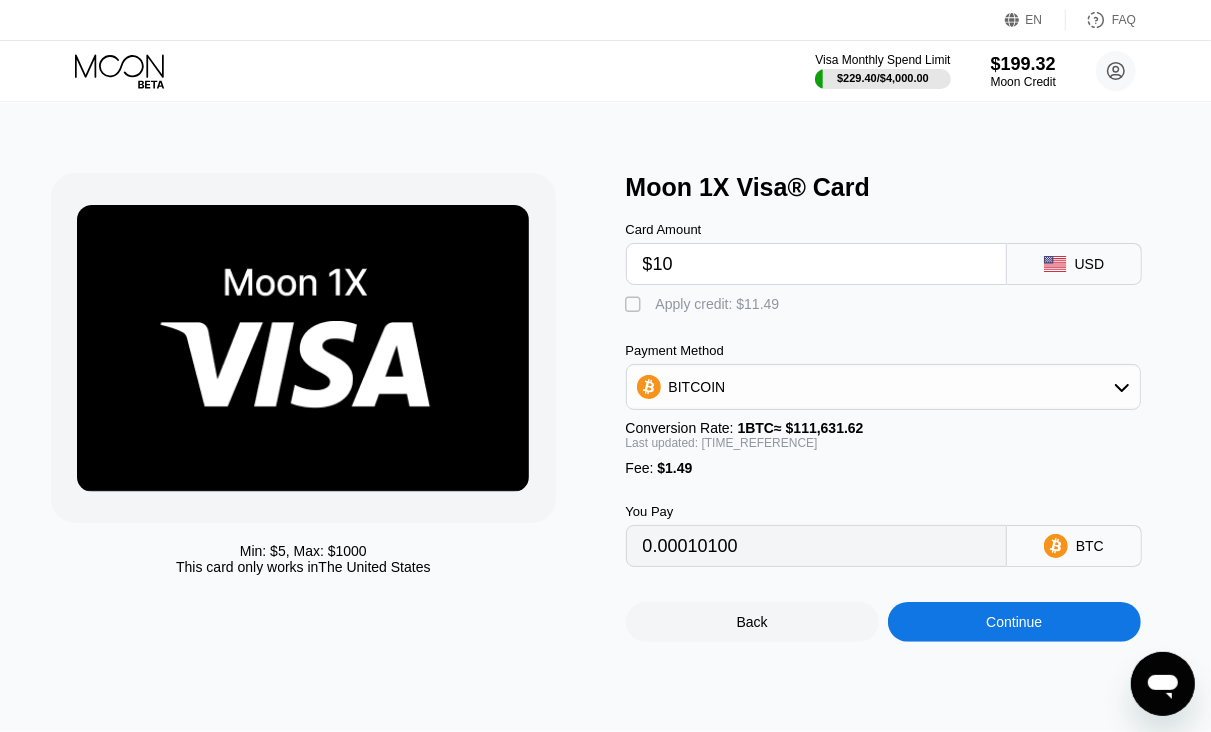 type on "$10" 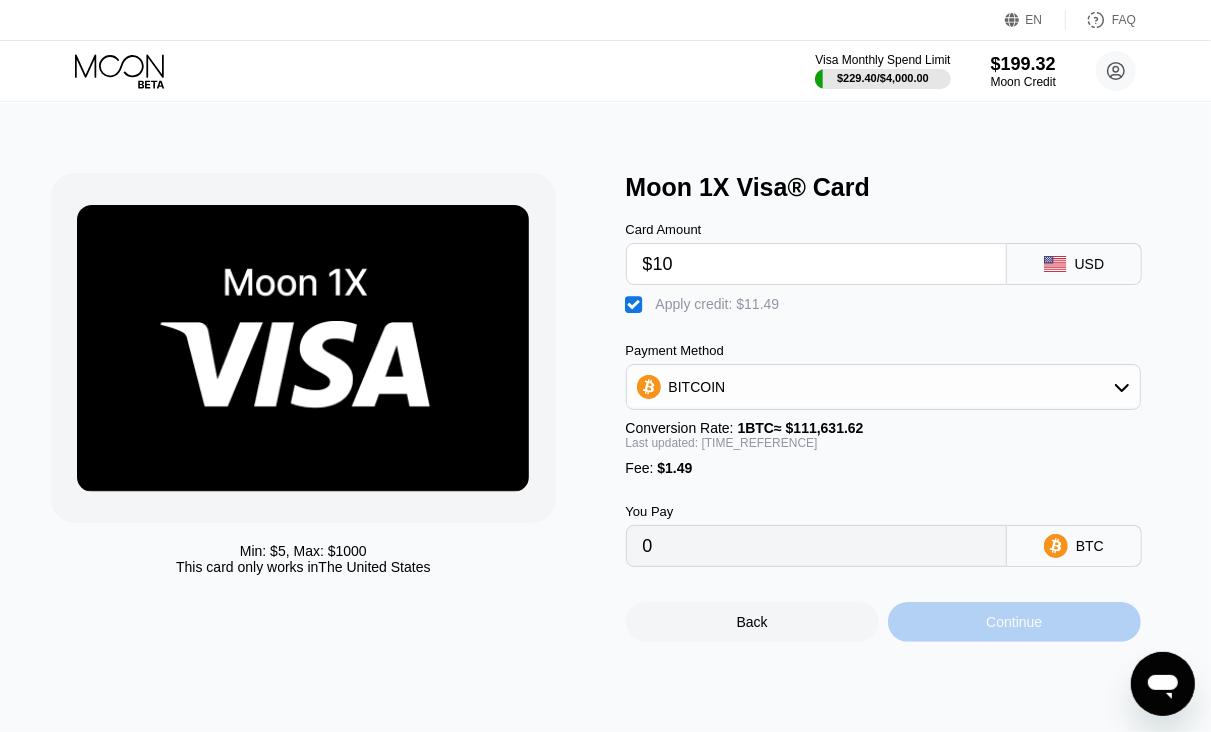 click on "Continue" at bounding box center (1014, 622) 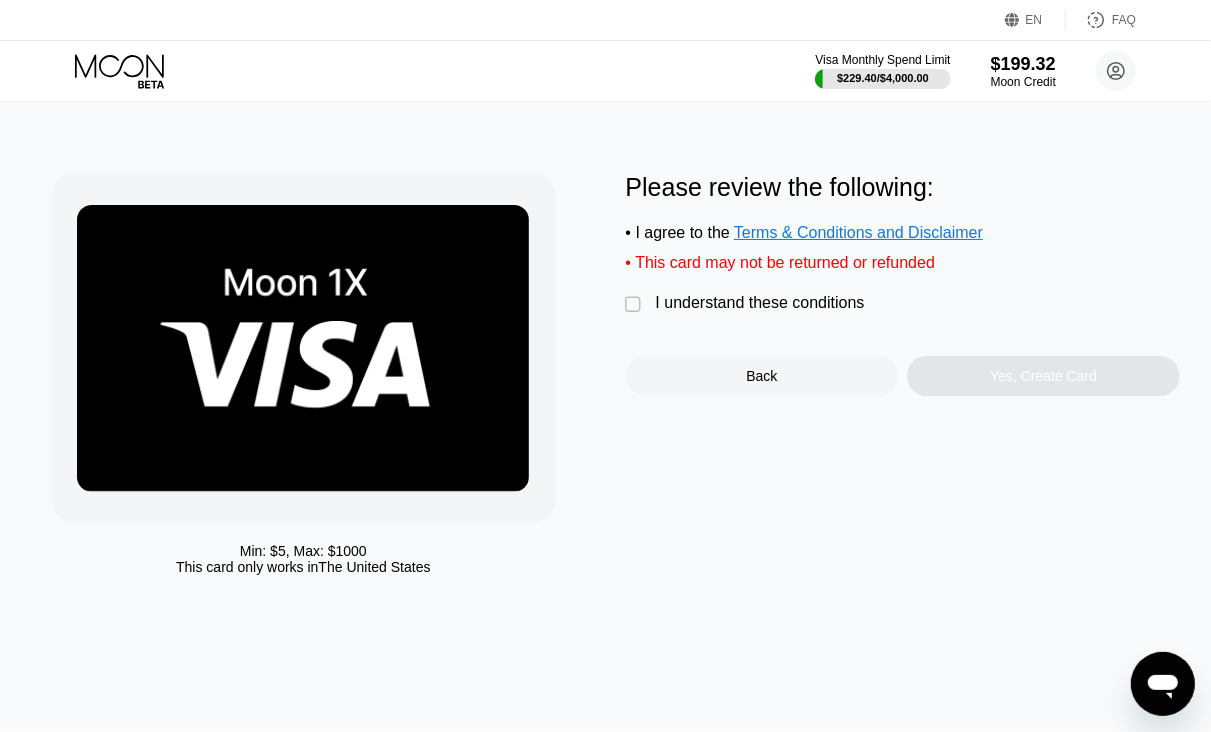 click on "I understand these conditions" at bounding box center (760, 303) 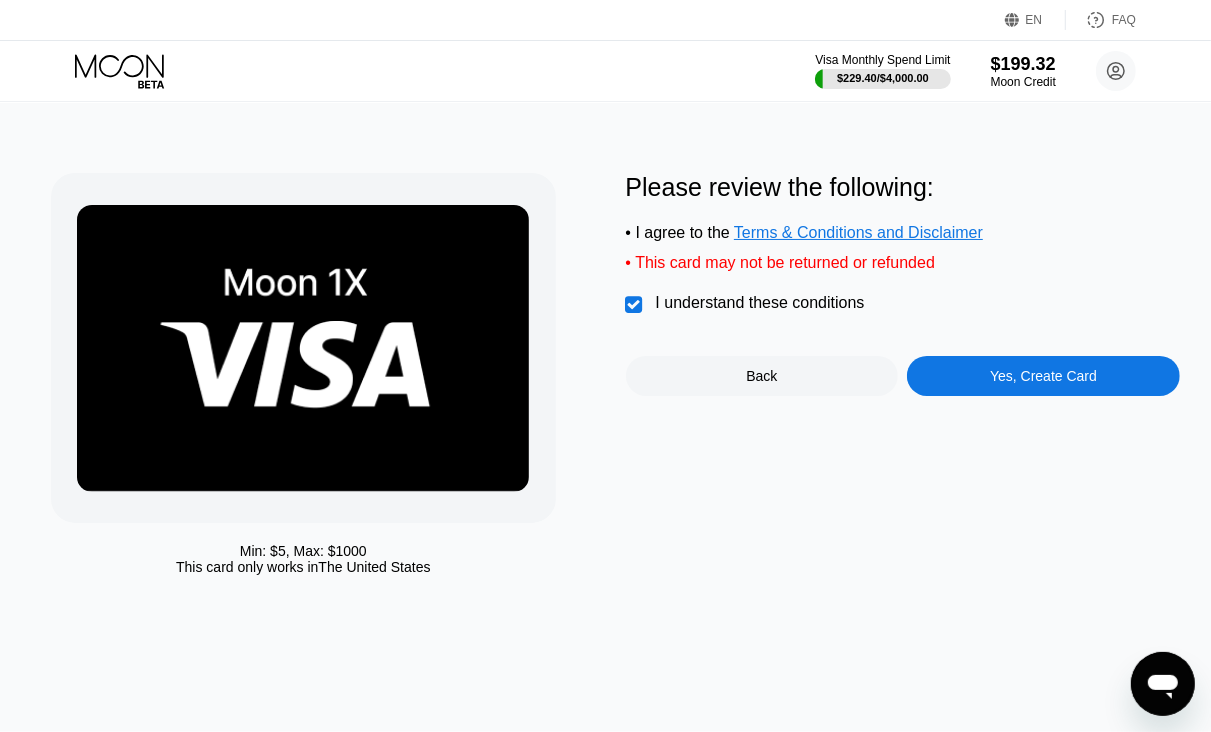 click on "Please review the following: • I agree to the   Terms & Conditions and Disclaimer • This card may not be returned or refunded  I understand these conditions Back Yes, Create Card" at bounding box center [903, 379] 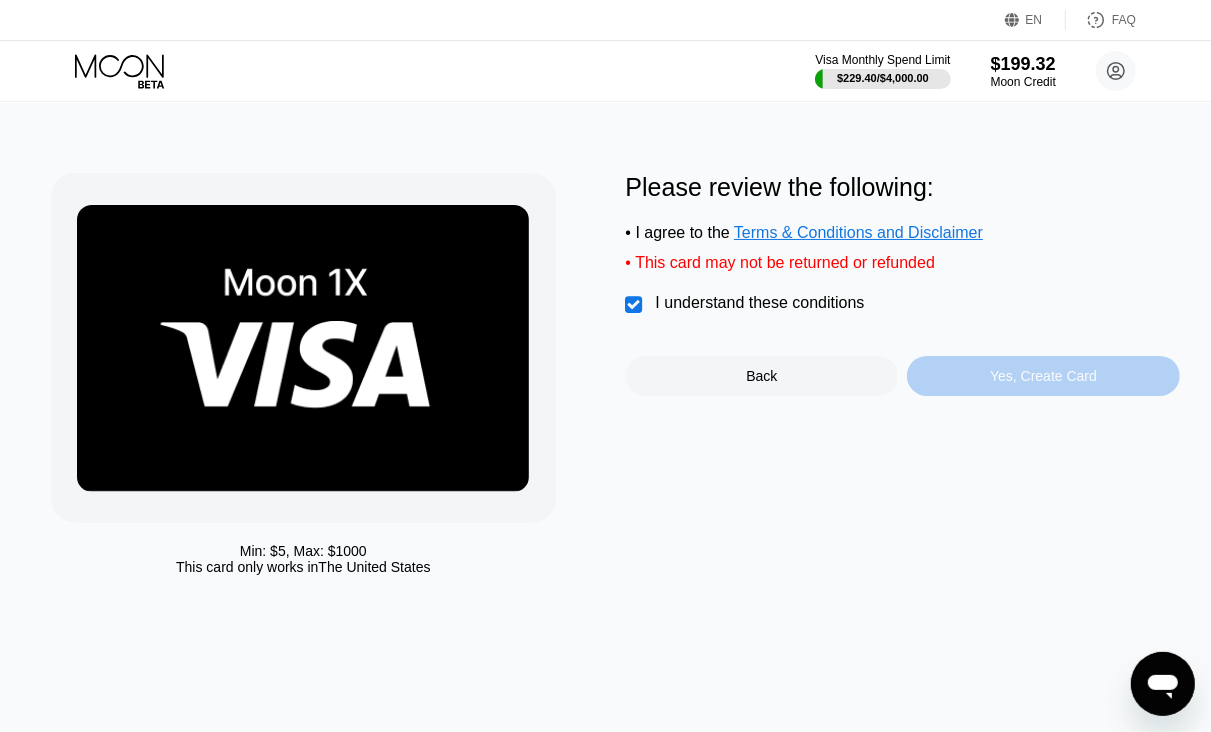 click on "Yes, Create Card" at bounding box center [1043, 376] 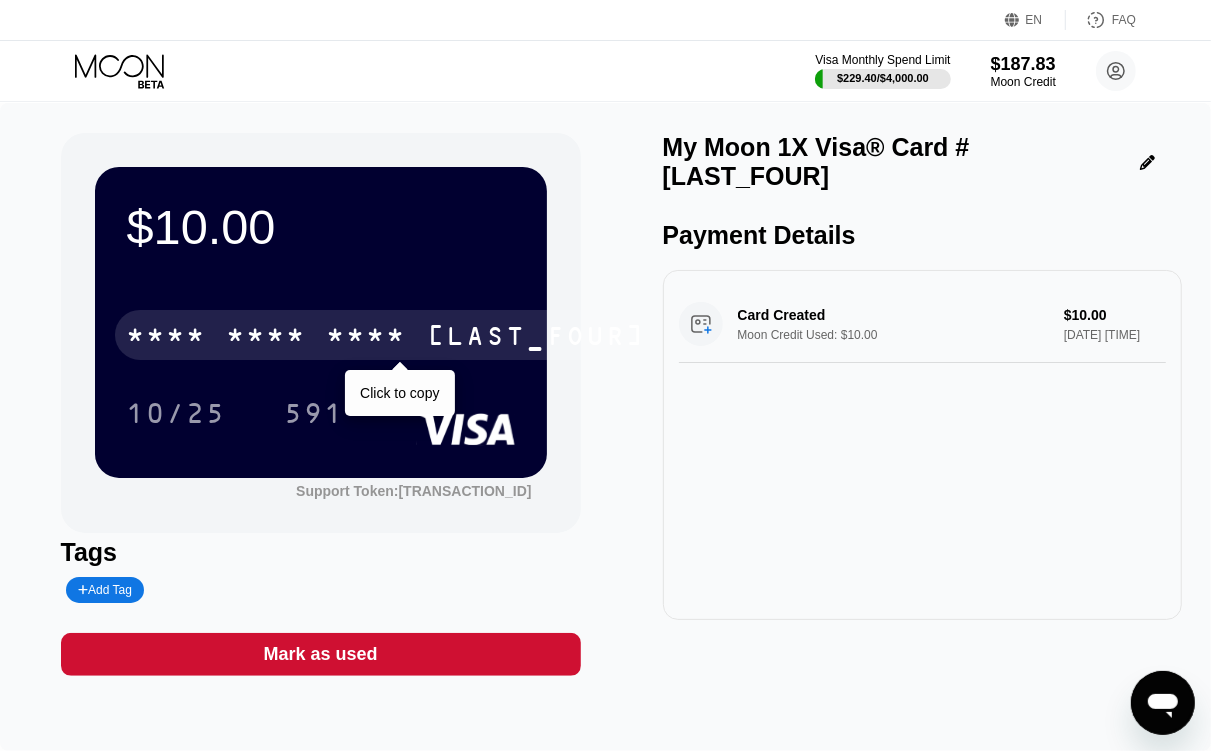 click on "* * * * * * * * * * * * 8786" at bounding box center (387, 335) 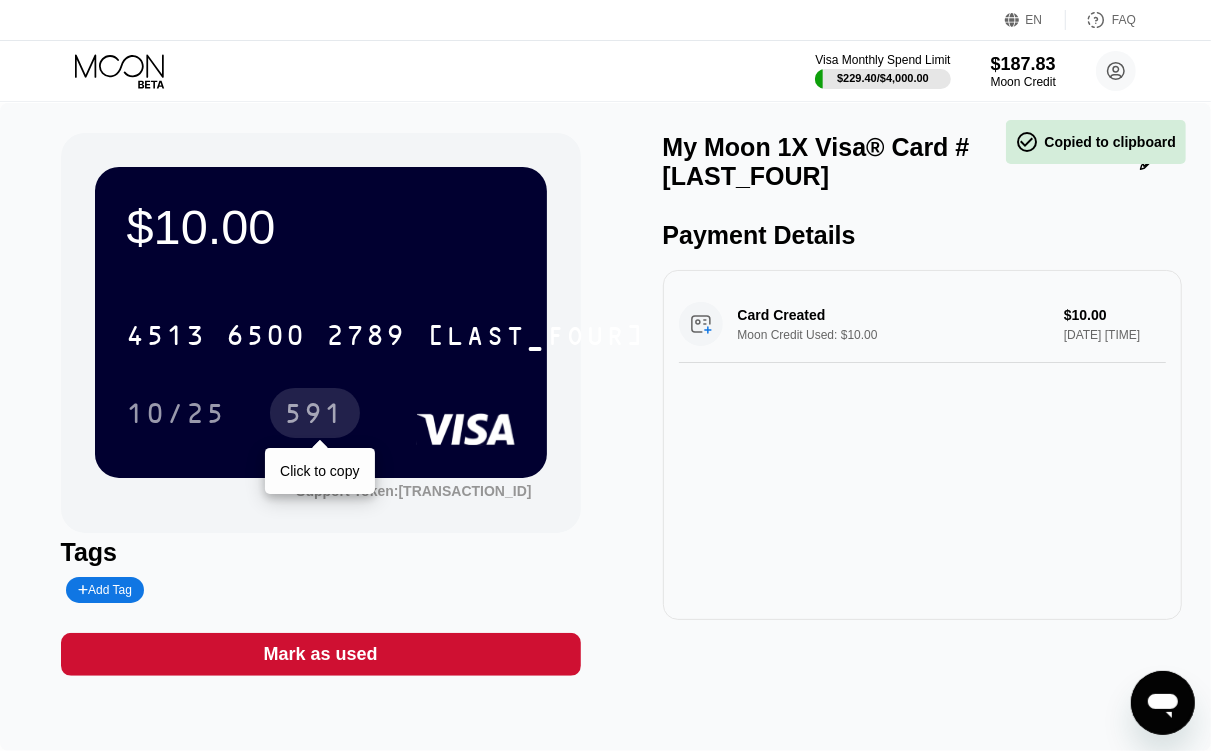 drag, startPoint x: 312, startPoint y: 407, endPoint x: 580, endPoint y: 421, distance: 268.36542 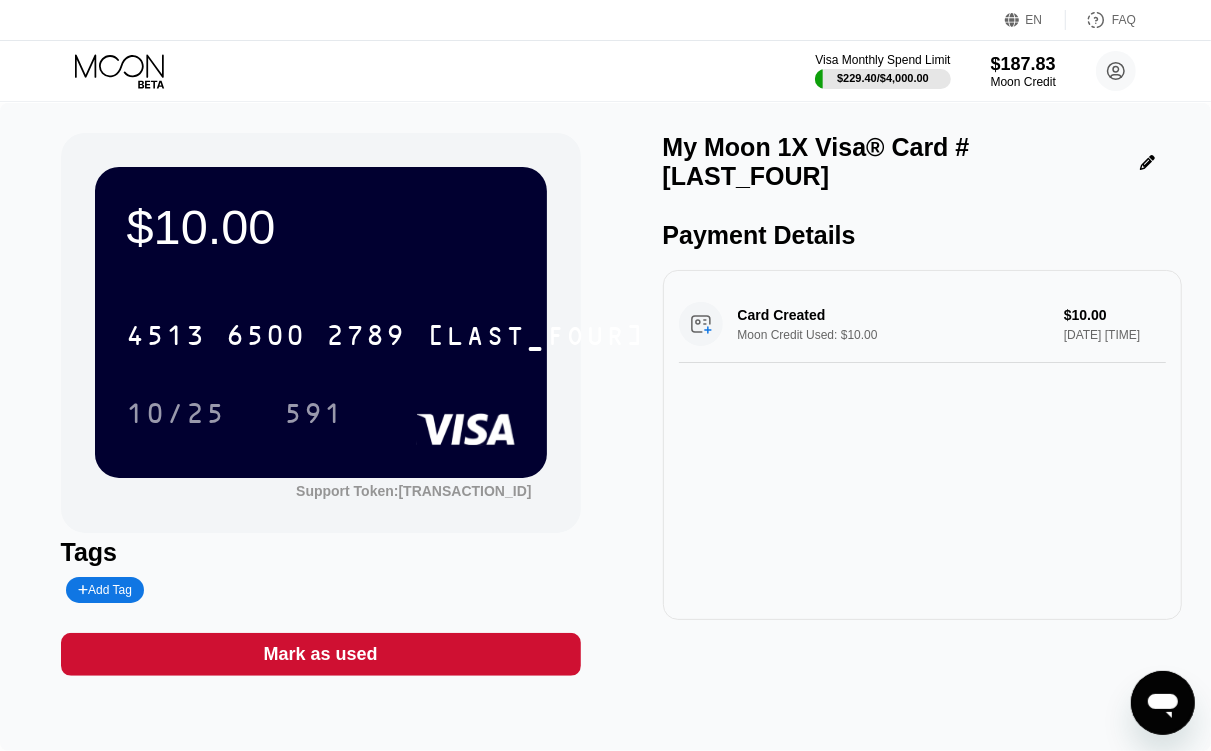 drag, startPoint x: 118, startPoint y: 71, endPoint x: 136, endPoint y: 93, distance: 28.42534 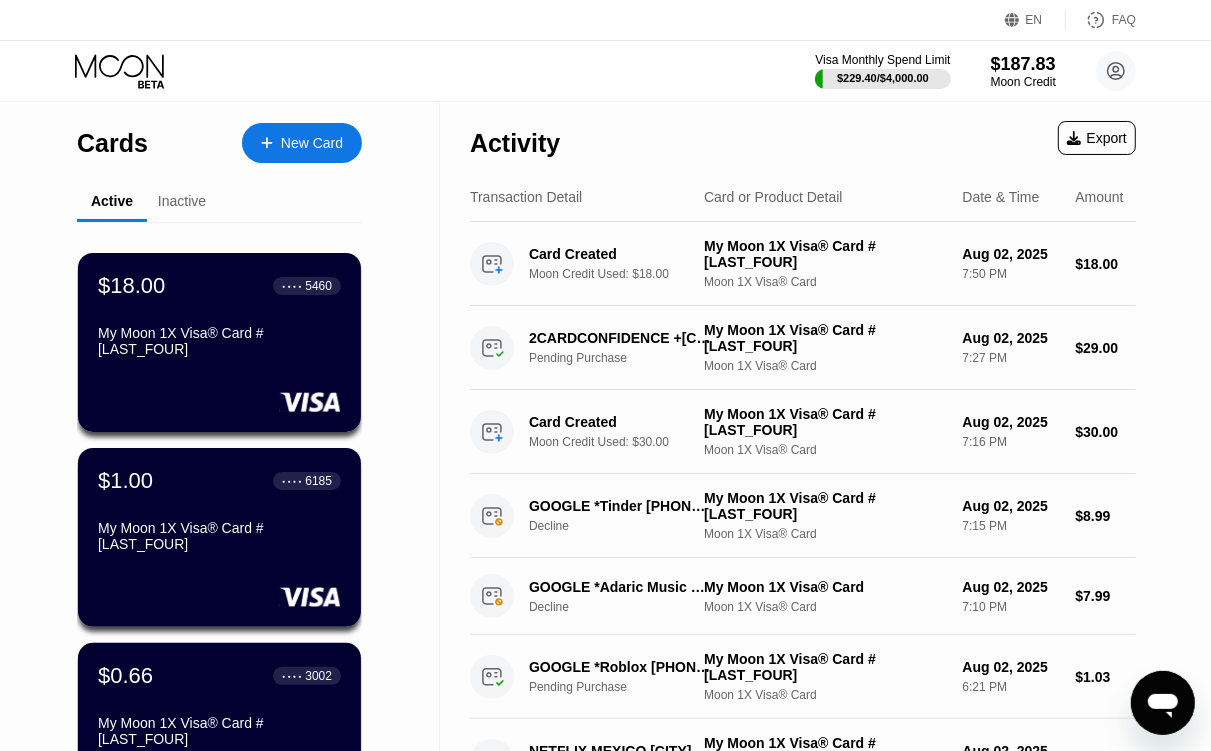 click on "New Card" at bounding box center [312, 143] 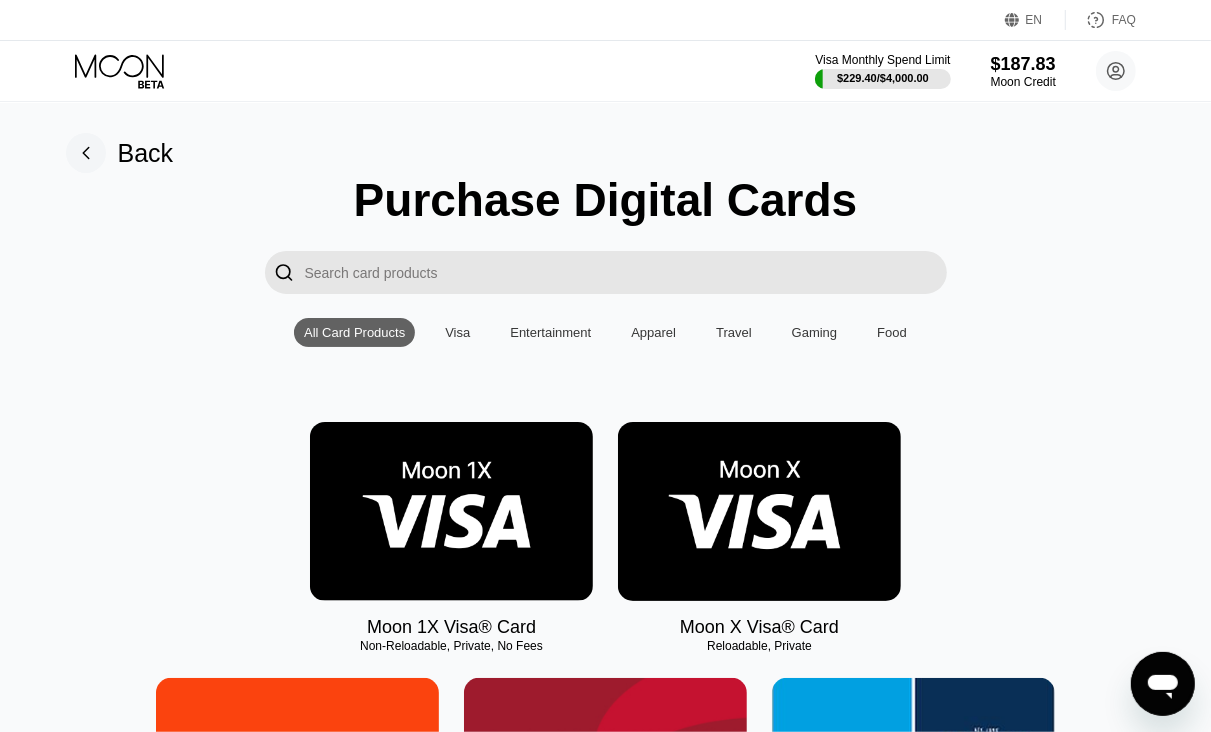 click at bounding box center (451, 511) 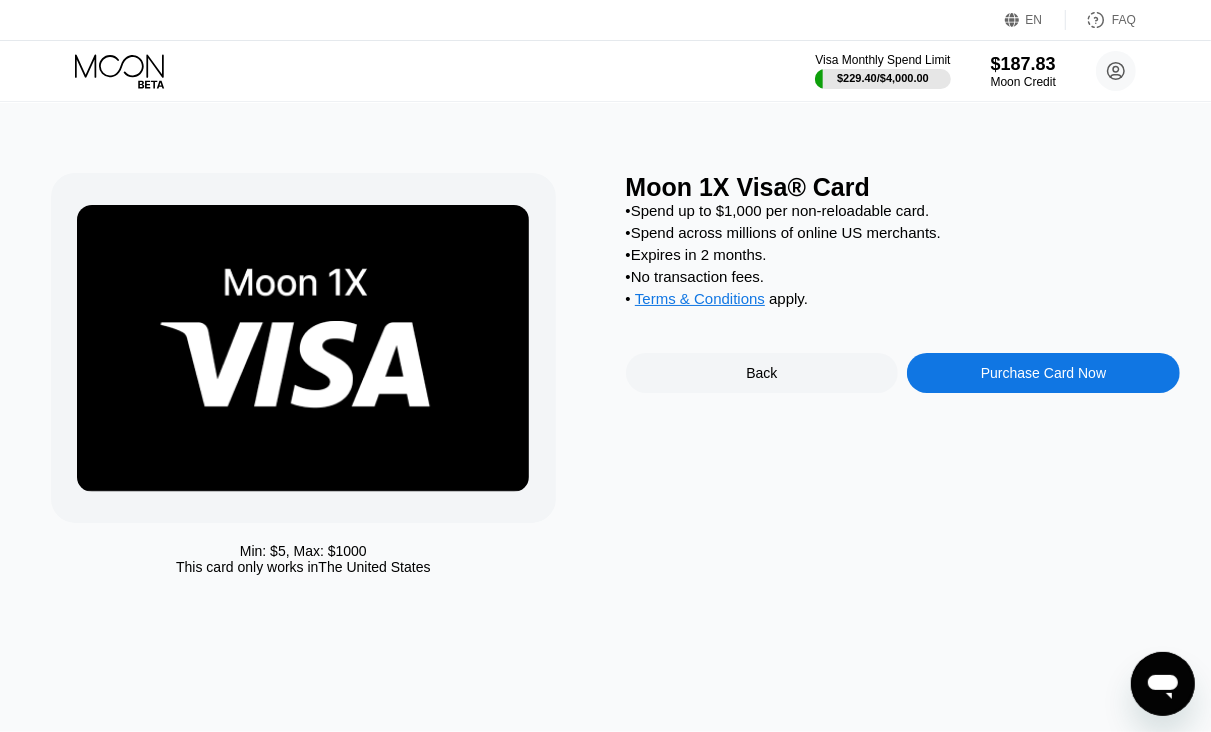 click on "Moon 1X Visa® Card •  Spend up to $1,000 per non-reloadable card. •  Spend across millions of online US merchants. •  Expires in 2 months. •  No transaction fees. •   Terms & Conditions   apply . Back Purchase Card Now" at bounding box center [903, 379] 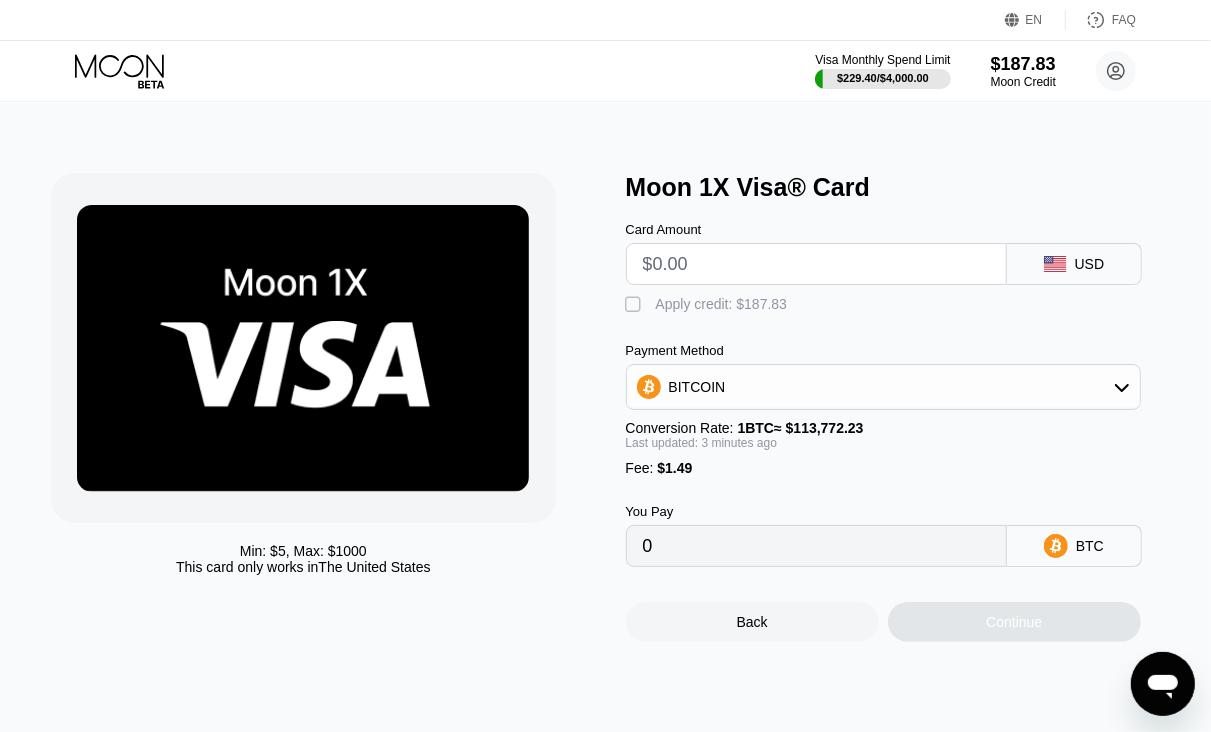 click on "Card Amount" at bounding box center [816, 253] 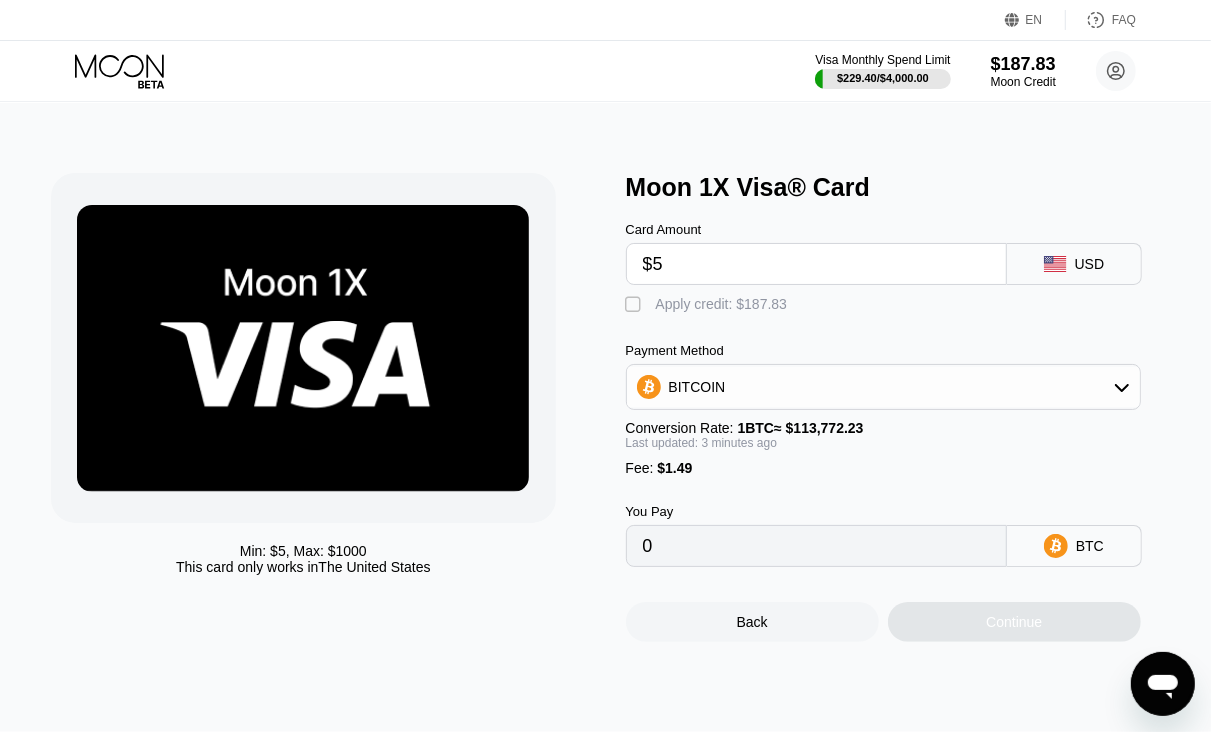 type on "0.00005705" 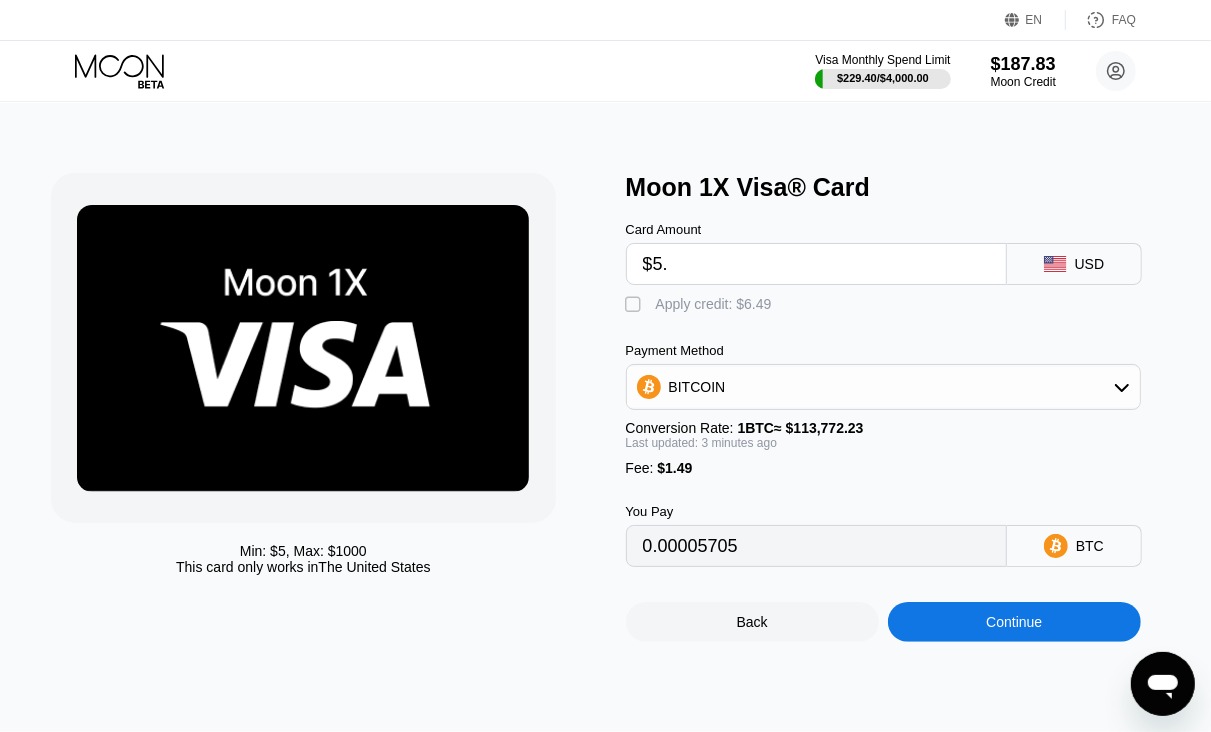 type on "$5.5" 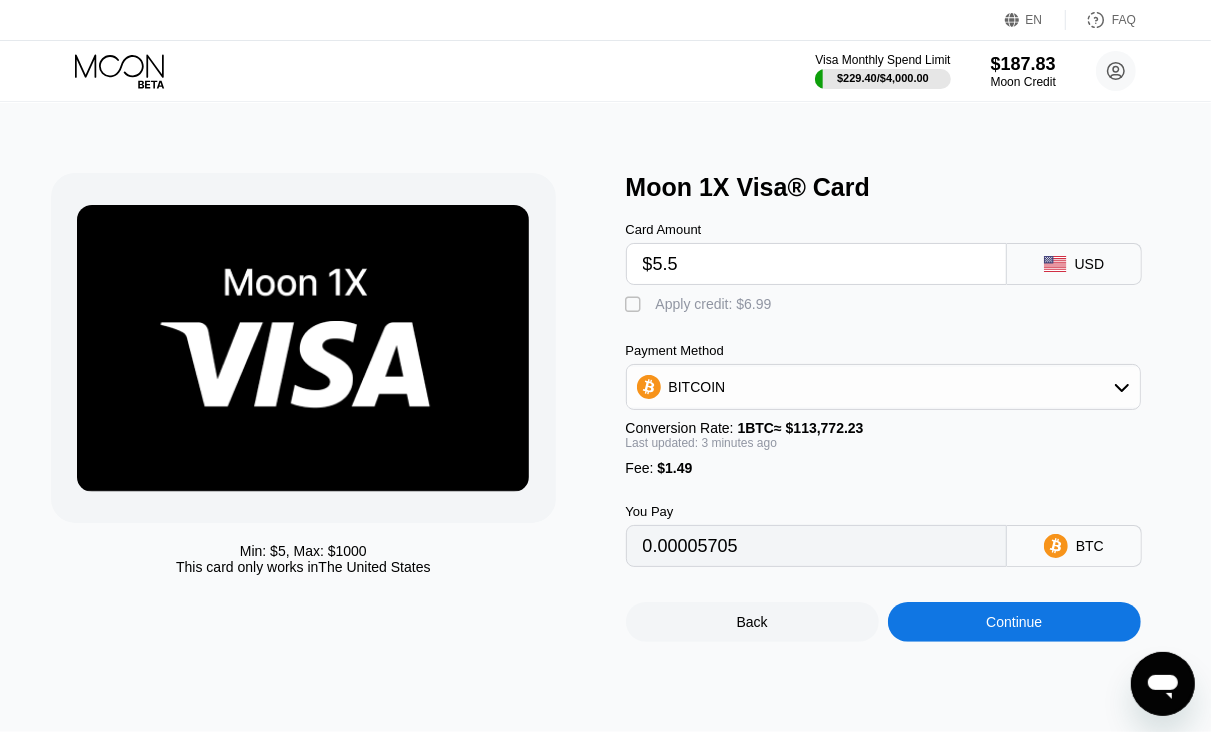 type on "0.00006144" 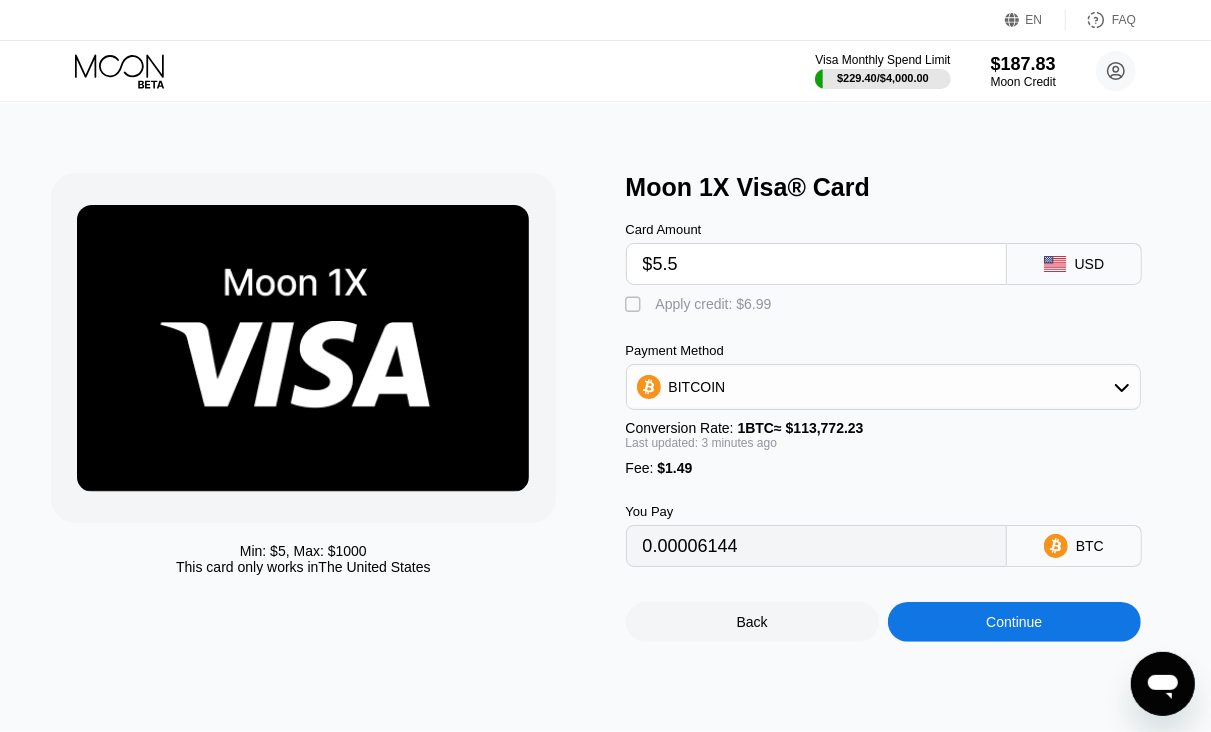 type on "$5.53" 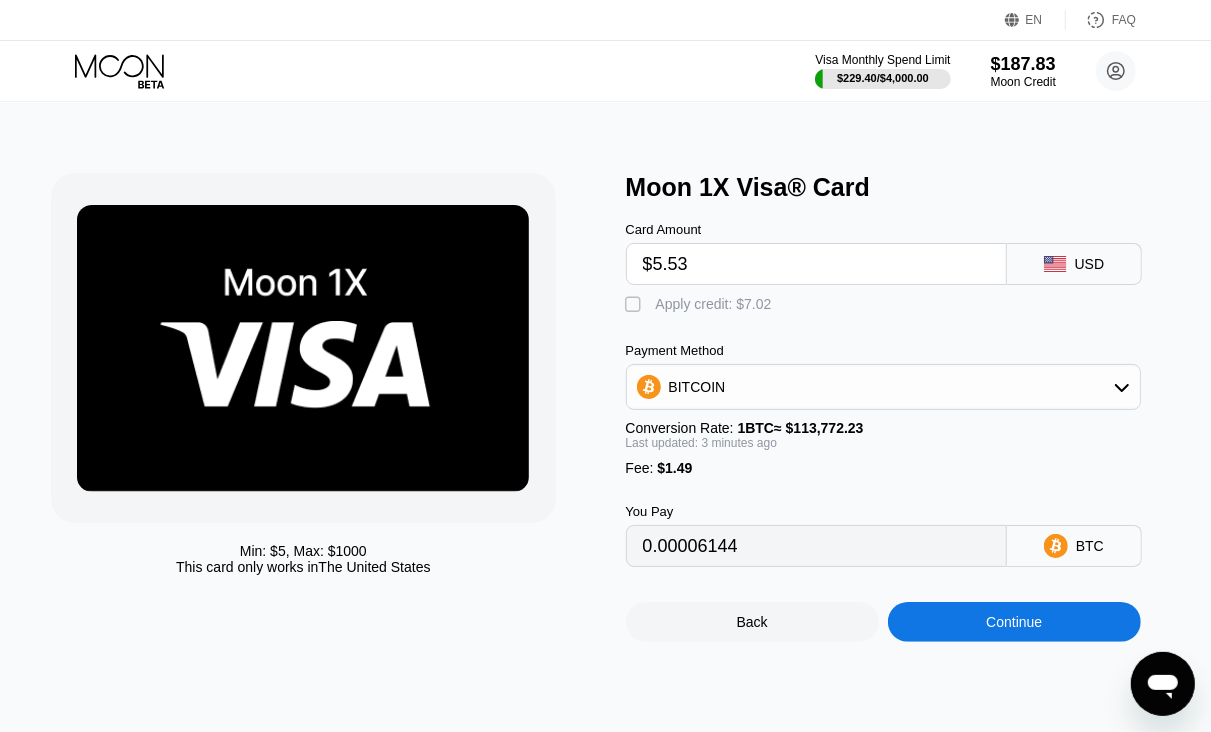 type on "0.00006171" 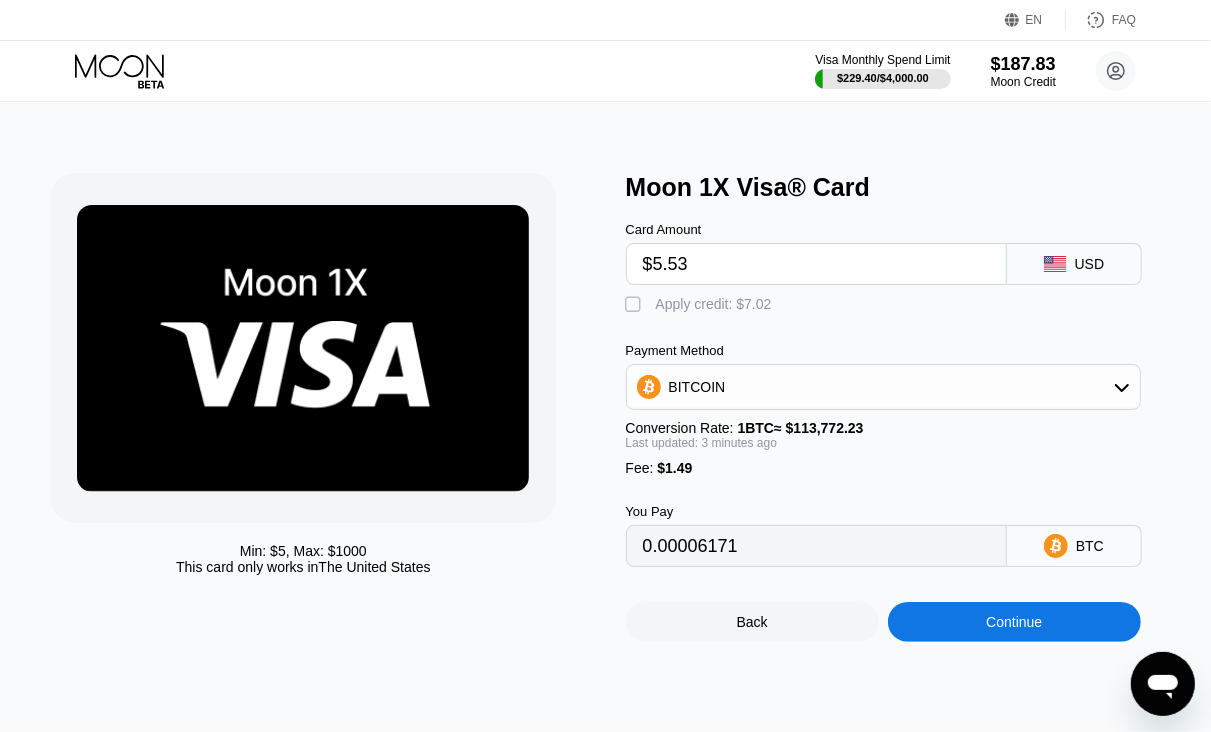 type on "$5.53" 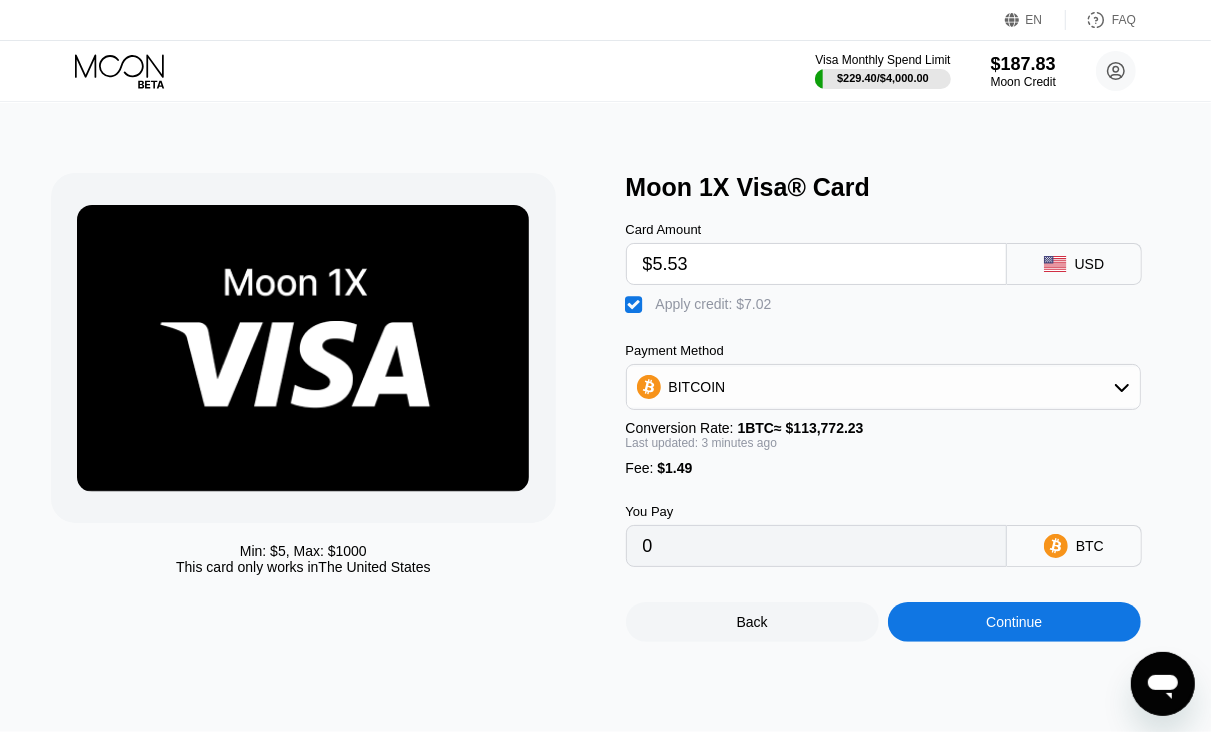 click on "Continue" at bounding box center (1014, 622) 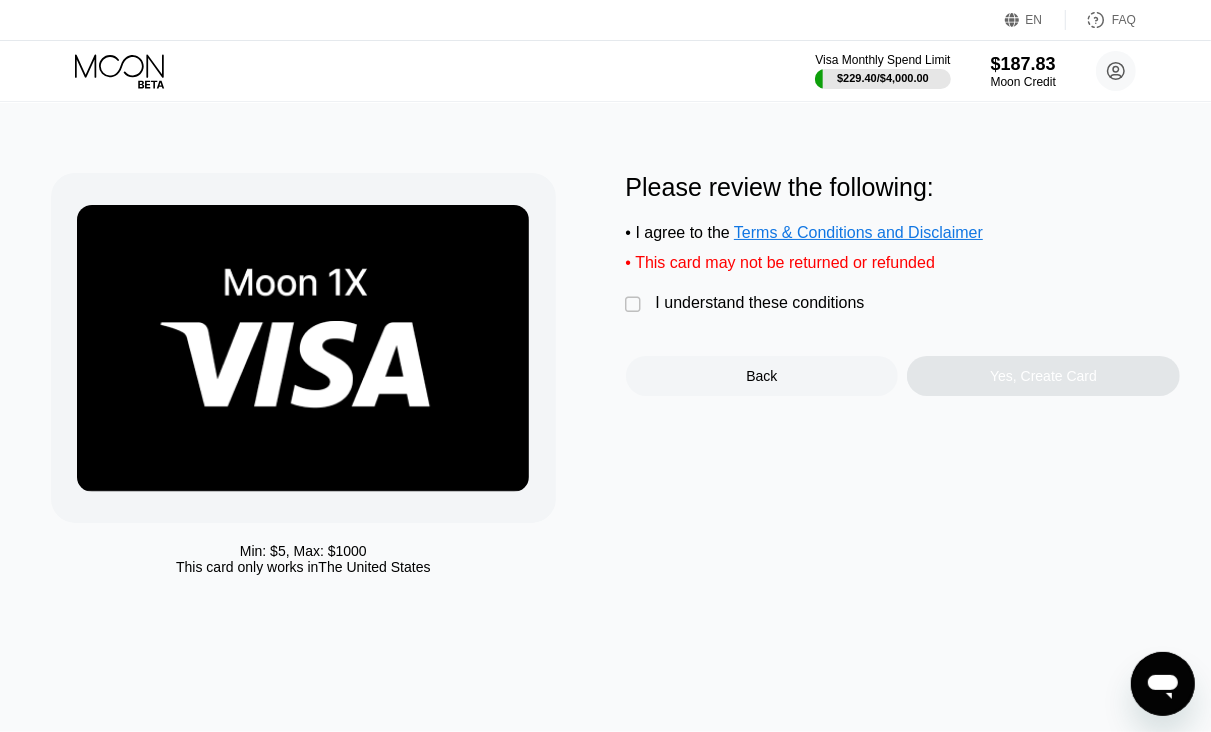 click on "Please review the following: • I agree to the   Terms & Conditions and Disclaimer • This card may not be returned or refunded  I understand these conditions Back Yes, Create Card" at bounding box center [903, 284] 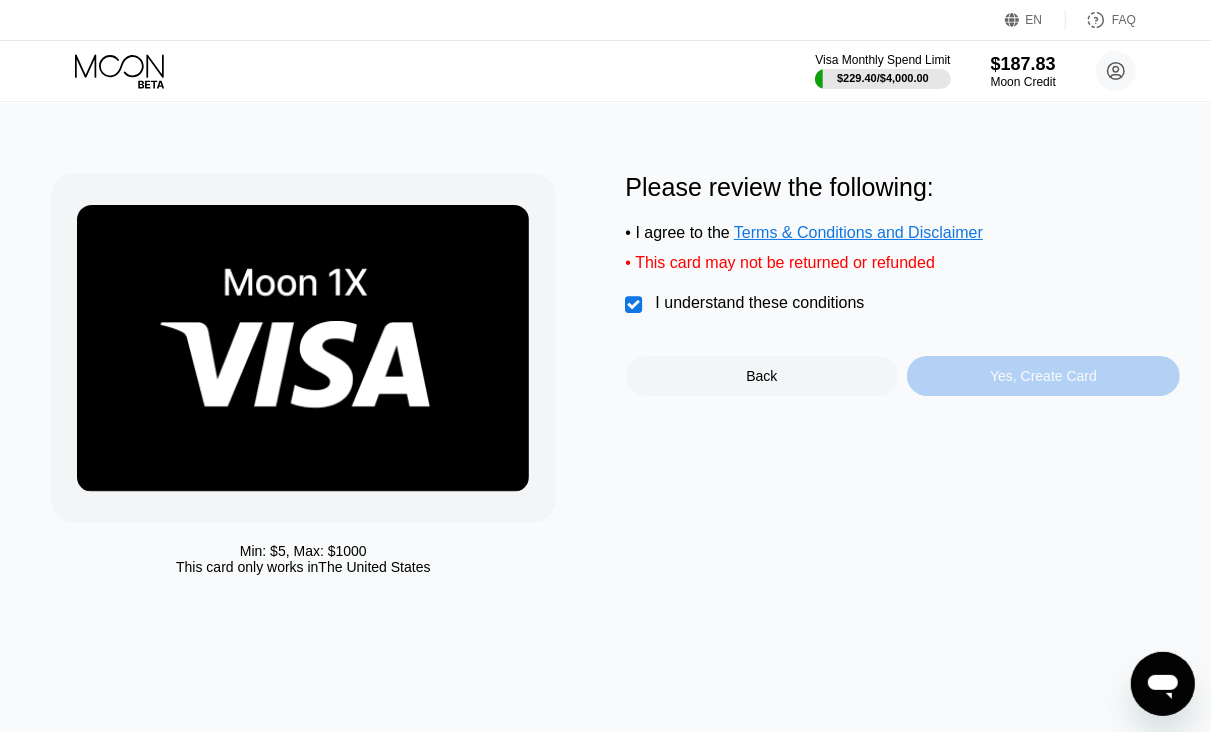click on "Yes, Create Card" at bounding box center [1043, 376] 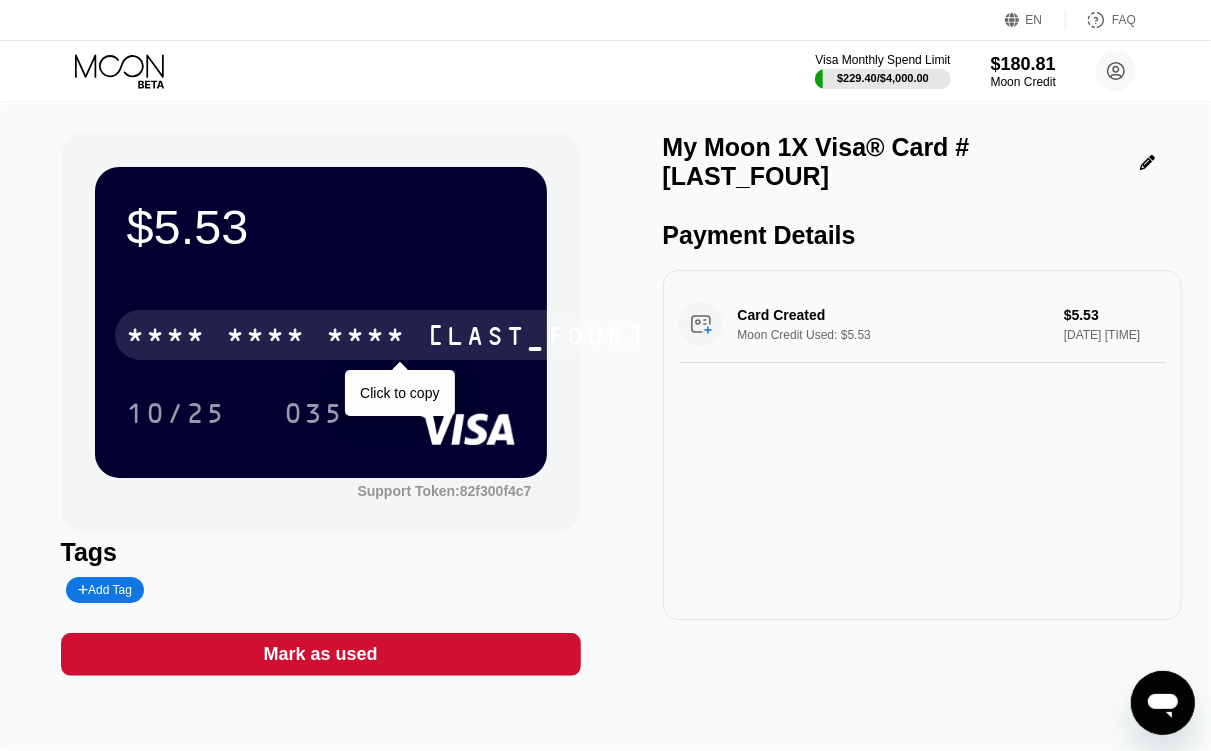 click on "* * * *" at bounding box center [267, 338] 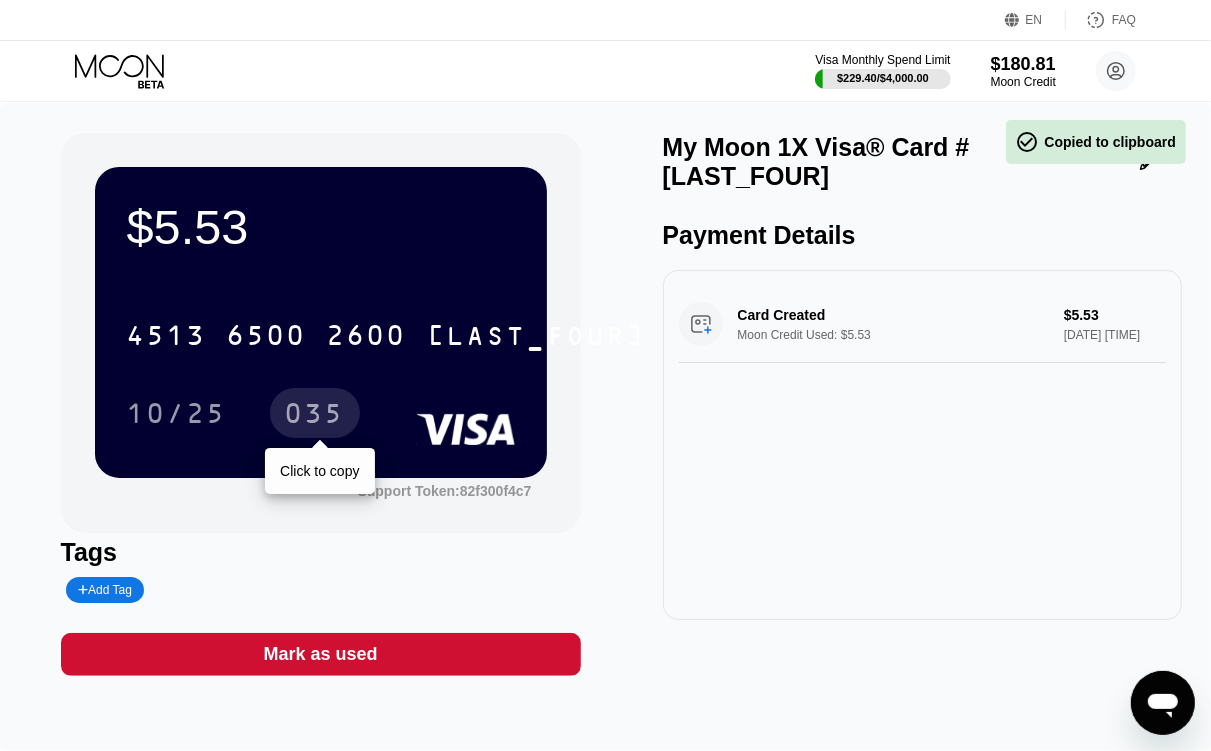 click on "035" at bounding box center (315, 416) 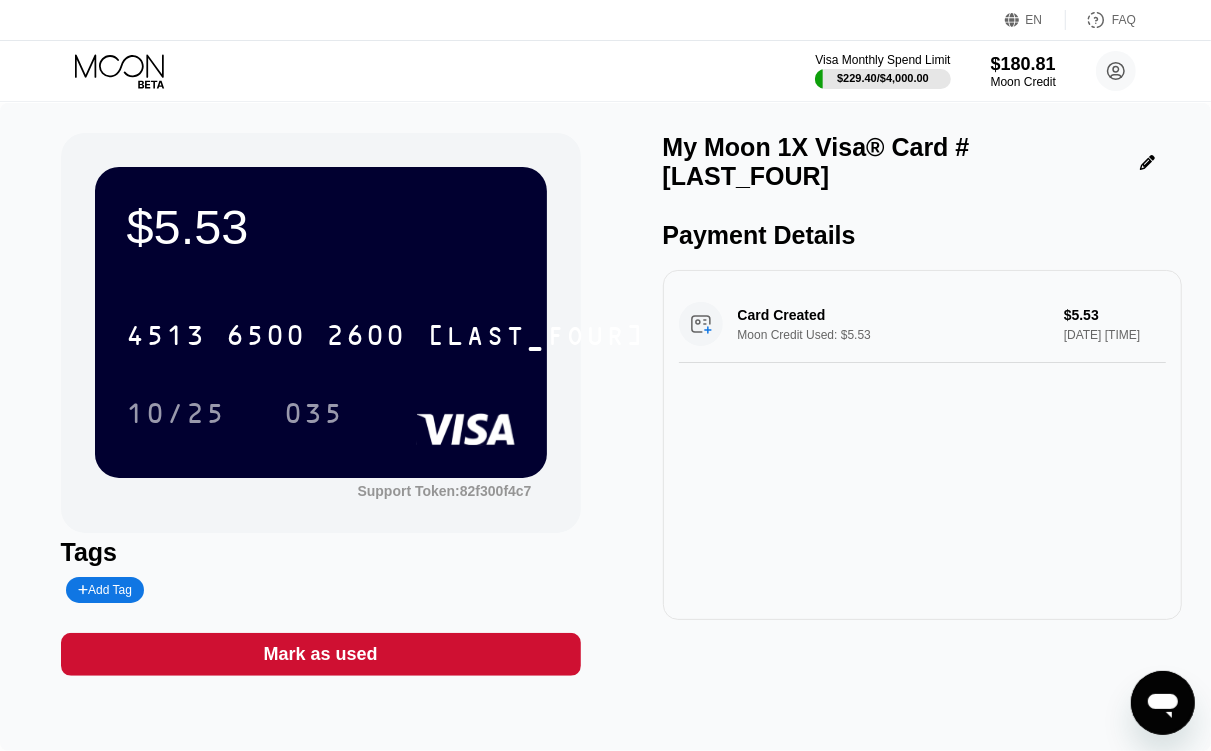 drag, startPoint x: 112, startPoint y: 56, endPoint x: 171, endPoint y: 67, distance: 60.016663 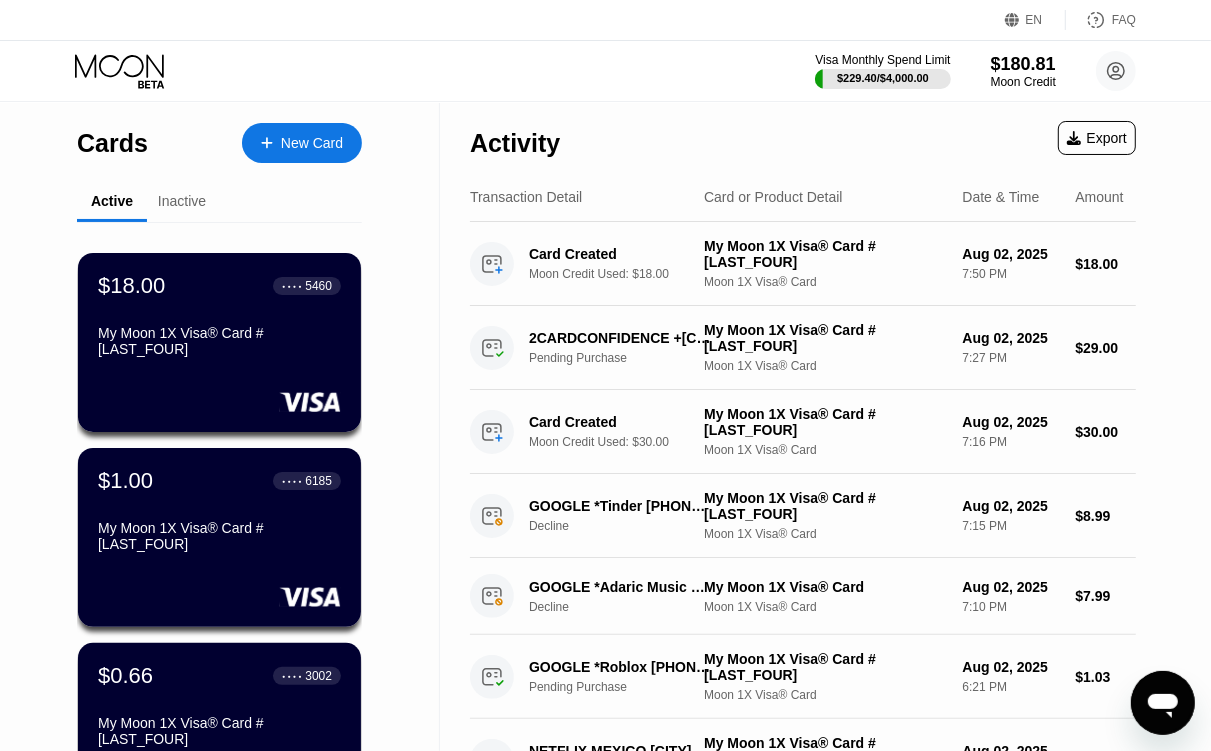 click on "Cards    New Card" at bounding box center (219, 138) 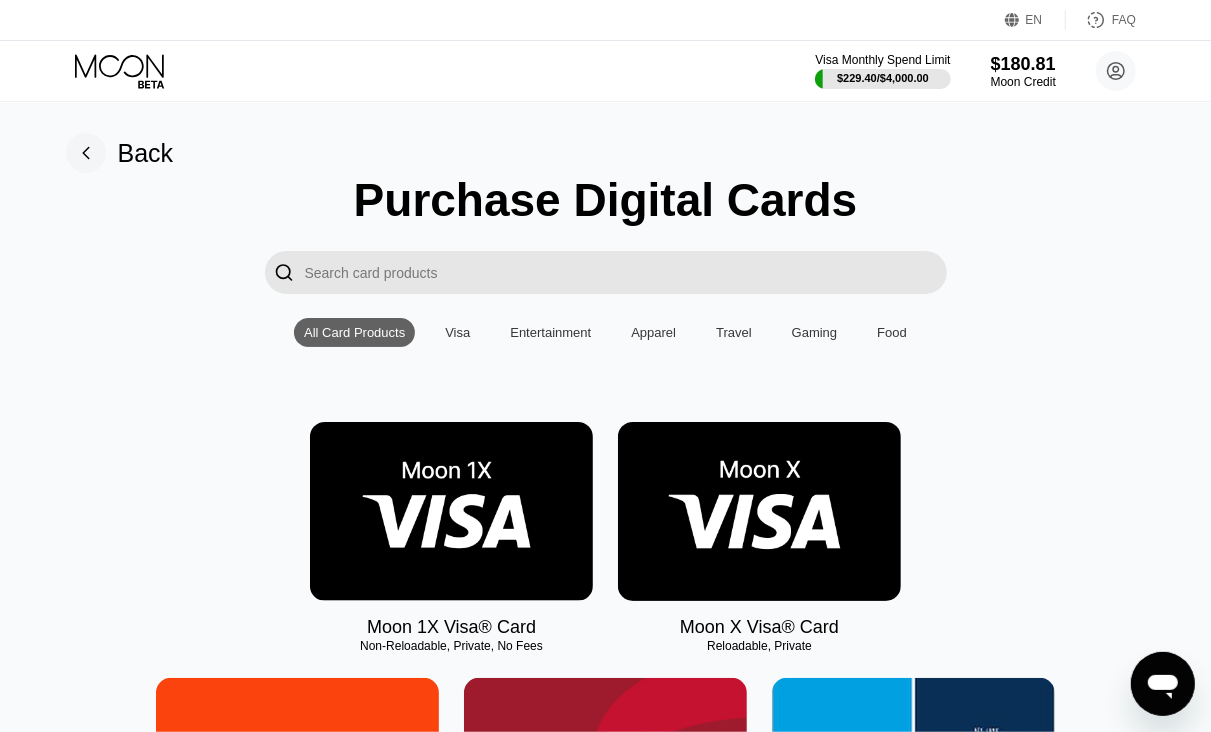 click at bounding box center [451, 511] 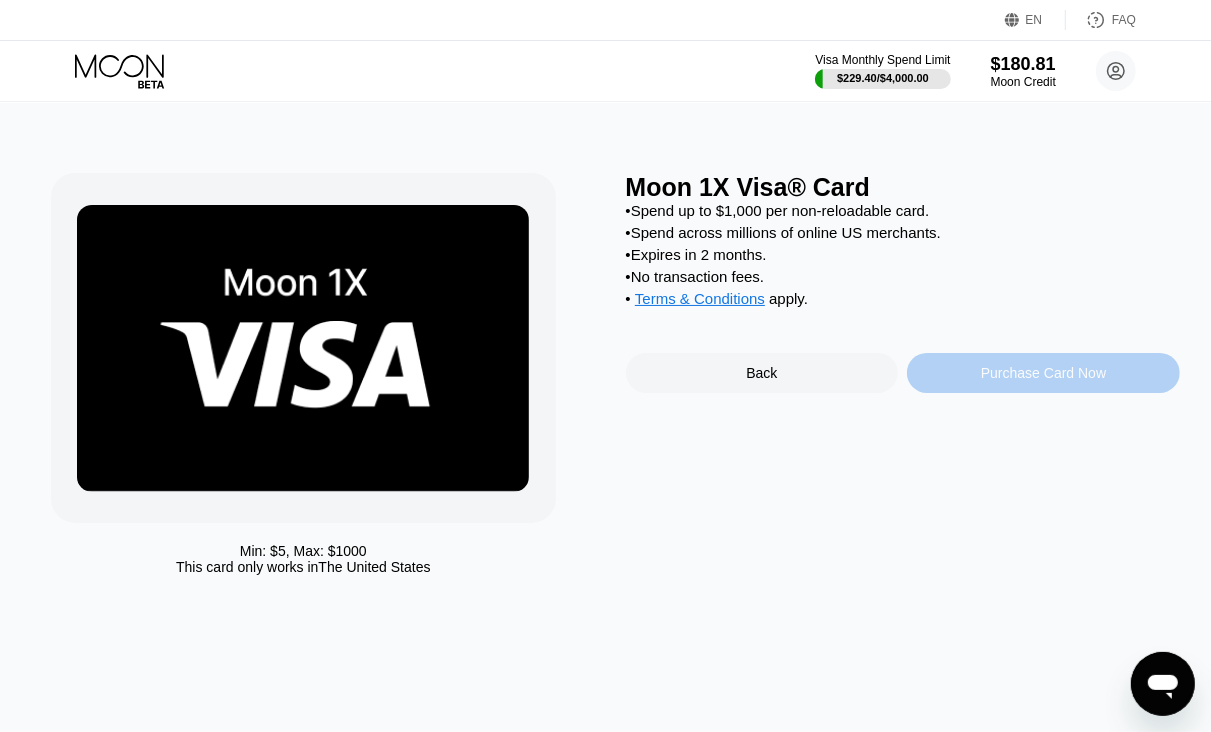 click on "Purchase Card Now" at bounding box center [1043, 373] 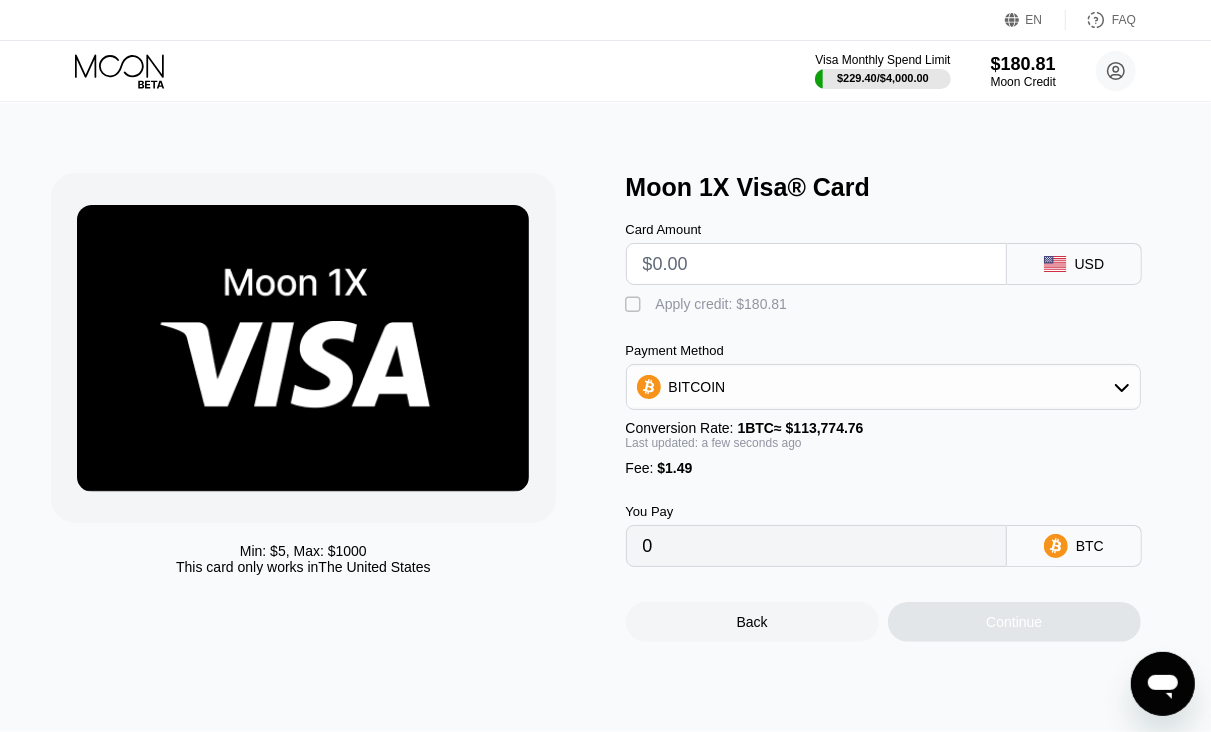 click at bounding box center (816, 264) 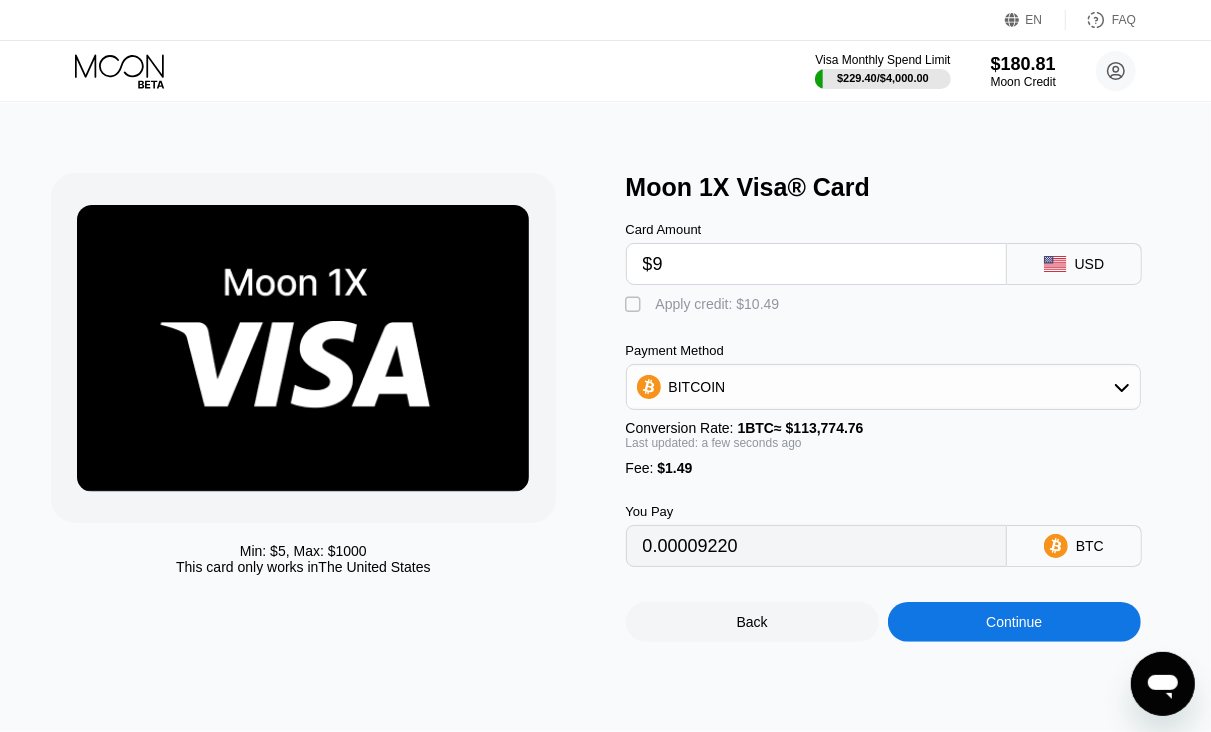 type on "0.00009220" 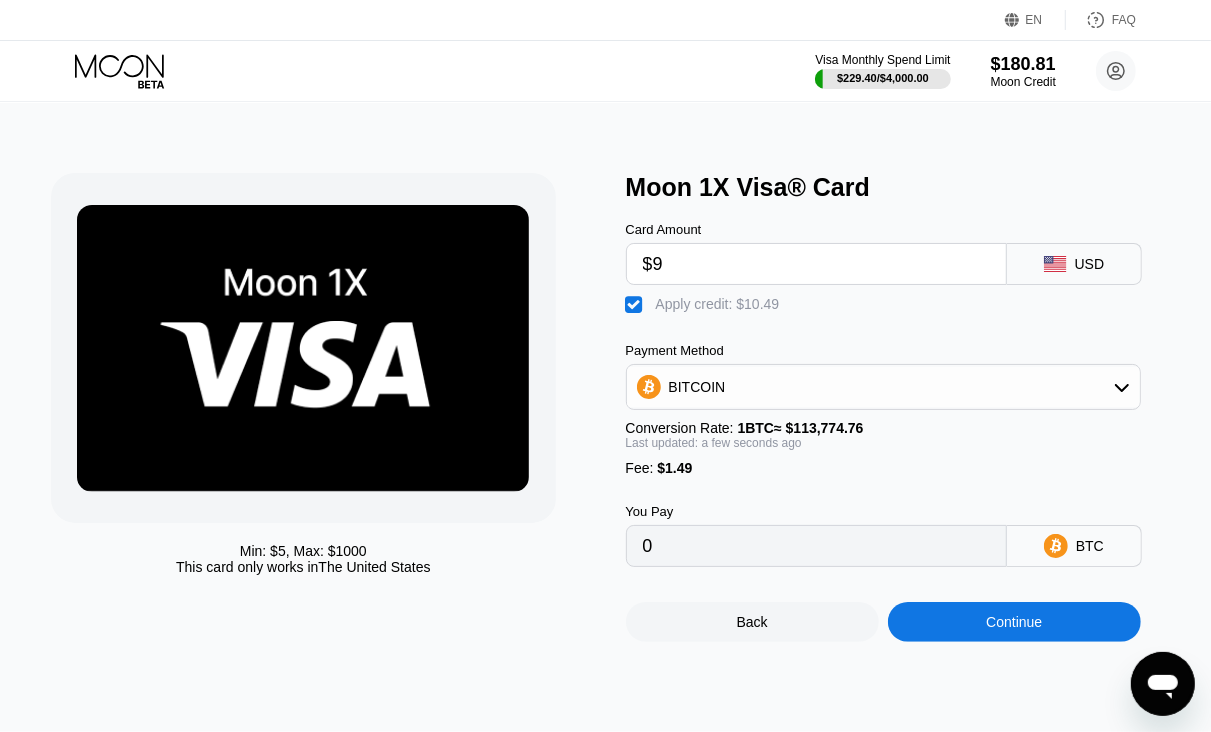 click on "Continue" at bounding box center (1014, 622) 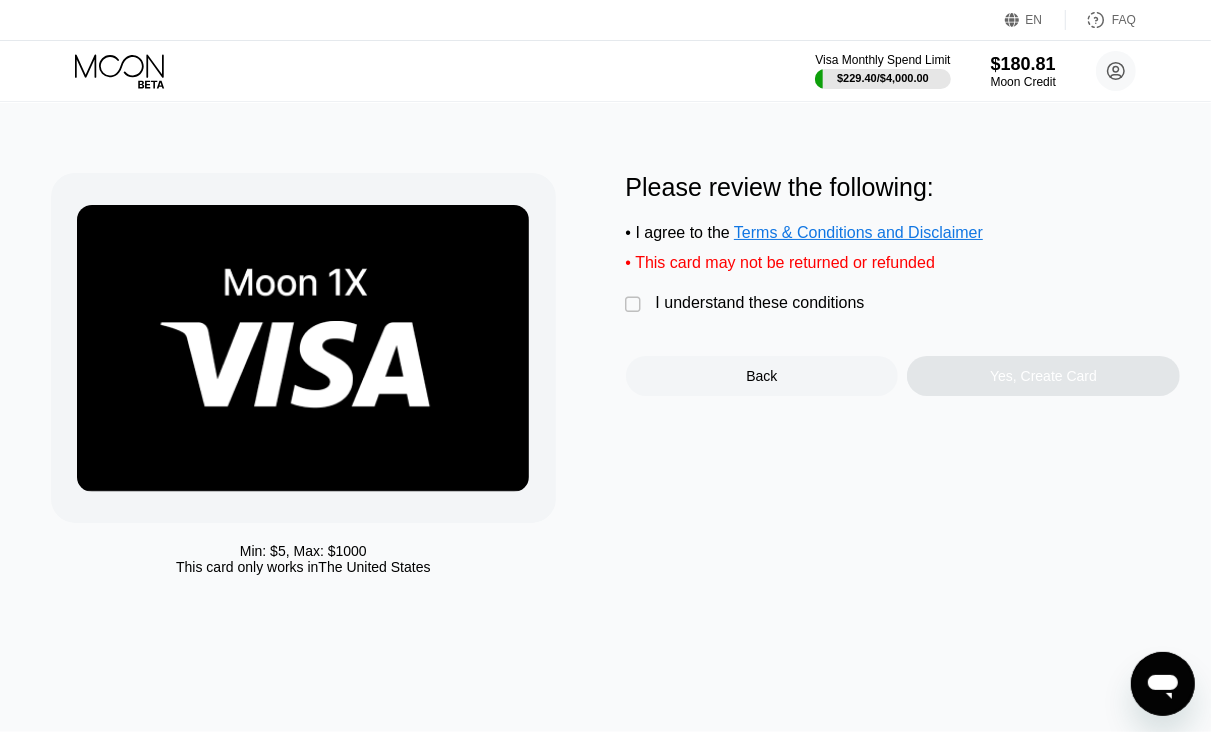click on "Please review the following: • I agree to the   Terms & Conditions and Disclaimer • This card may not be returned or refunded  I understand these conditions Back Yes, Create Card" at bounding box center (903, 284) 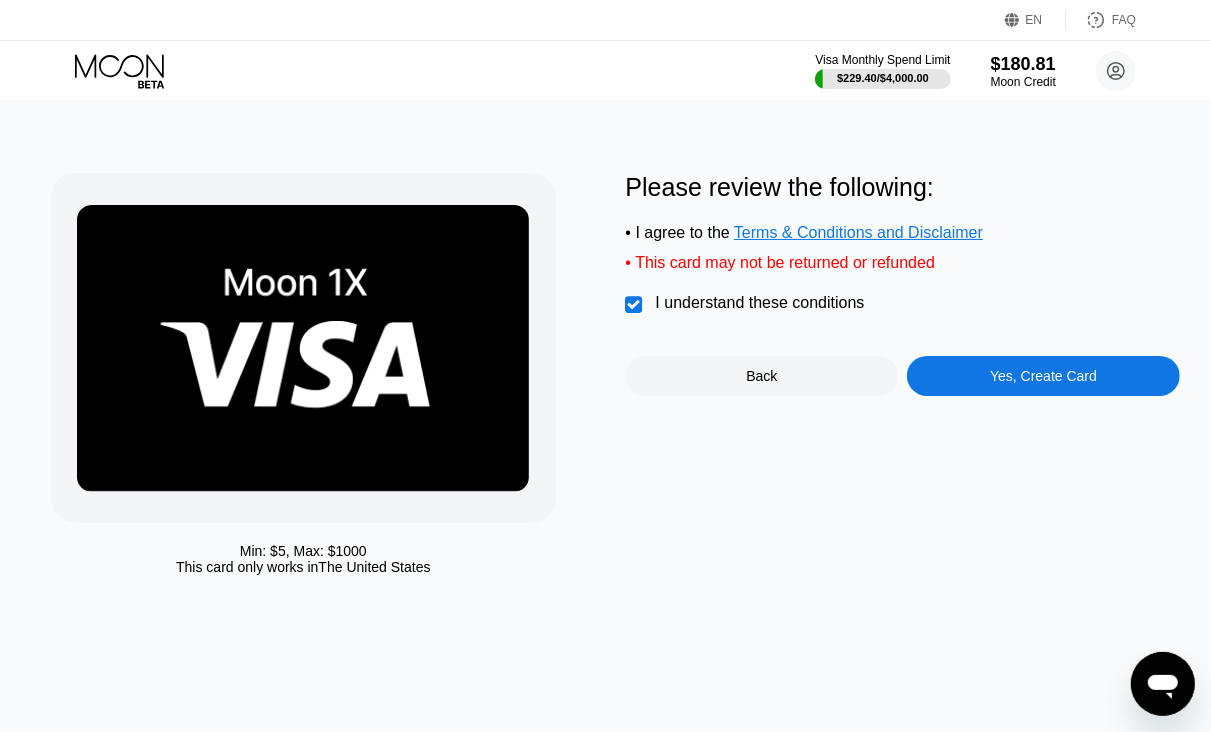 click on "Yes, Create Card" at bounding box center (1043, 376) 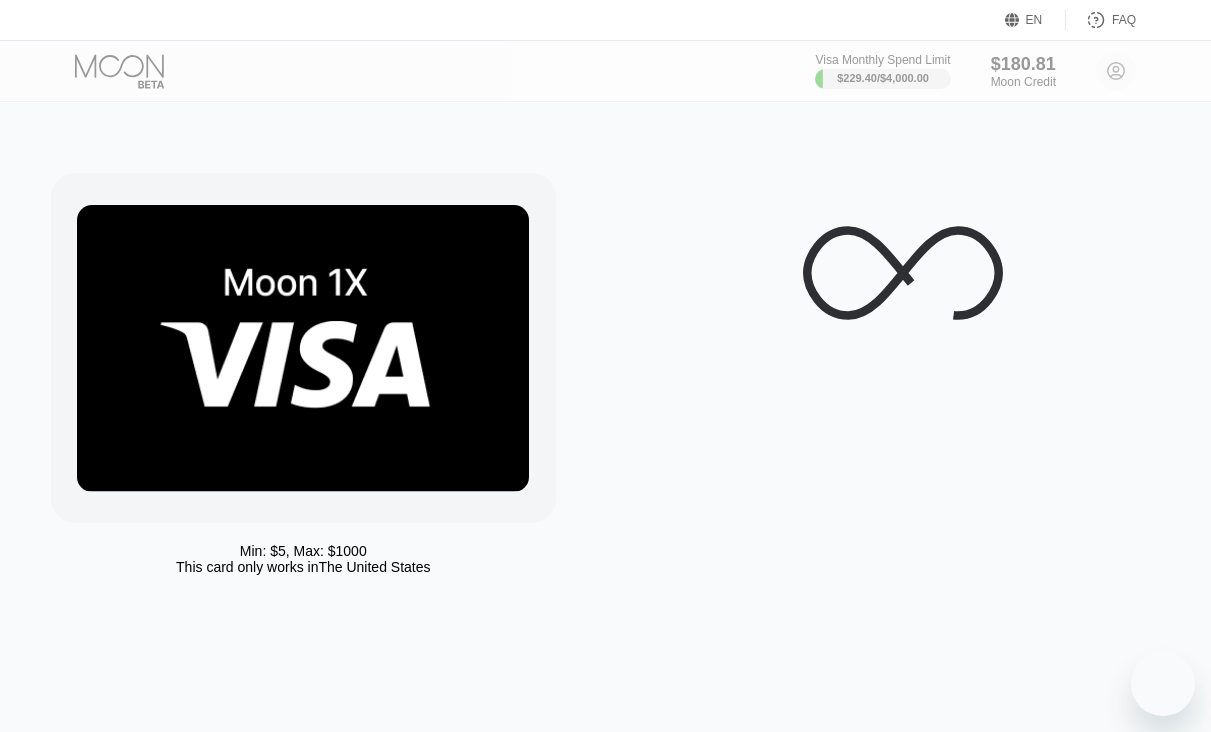 scroll, scrollTop: 0, scrollLeft: 0, axis: both 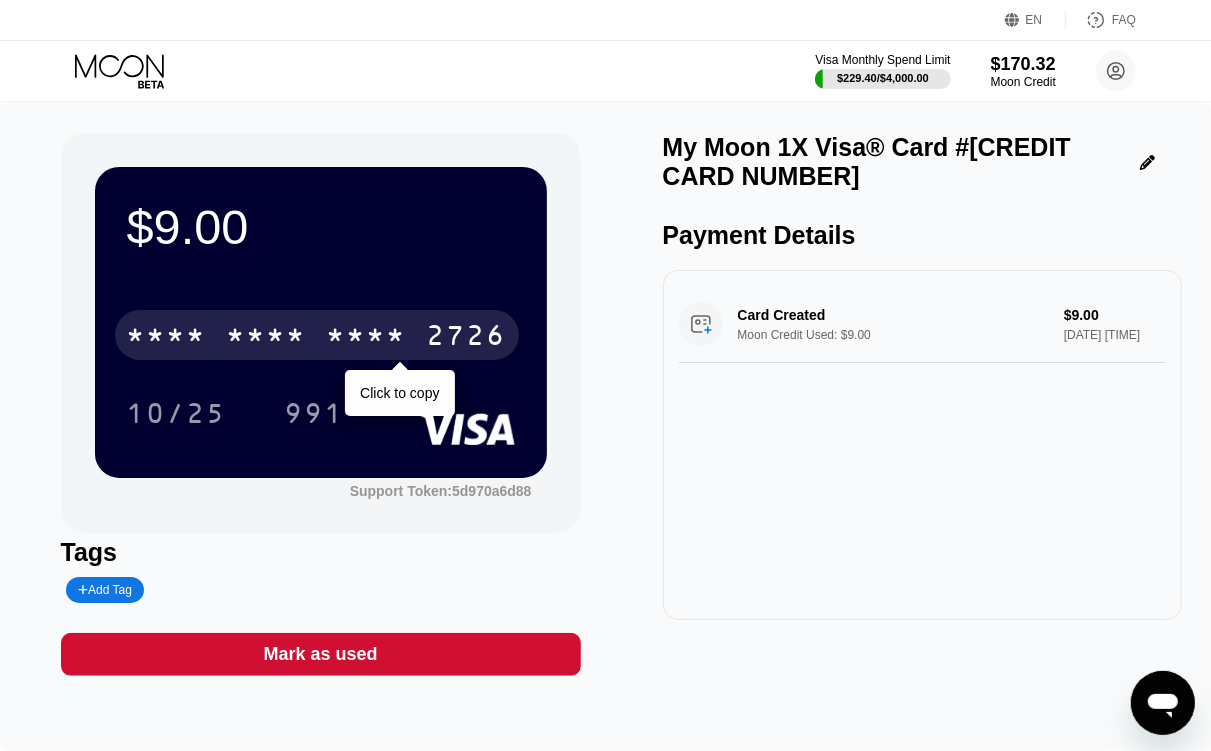 click on "* * * *" at bounding box center [167, 338] 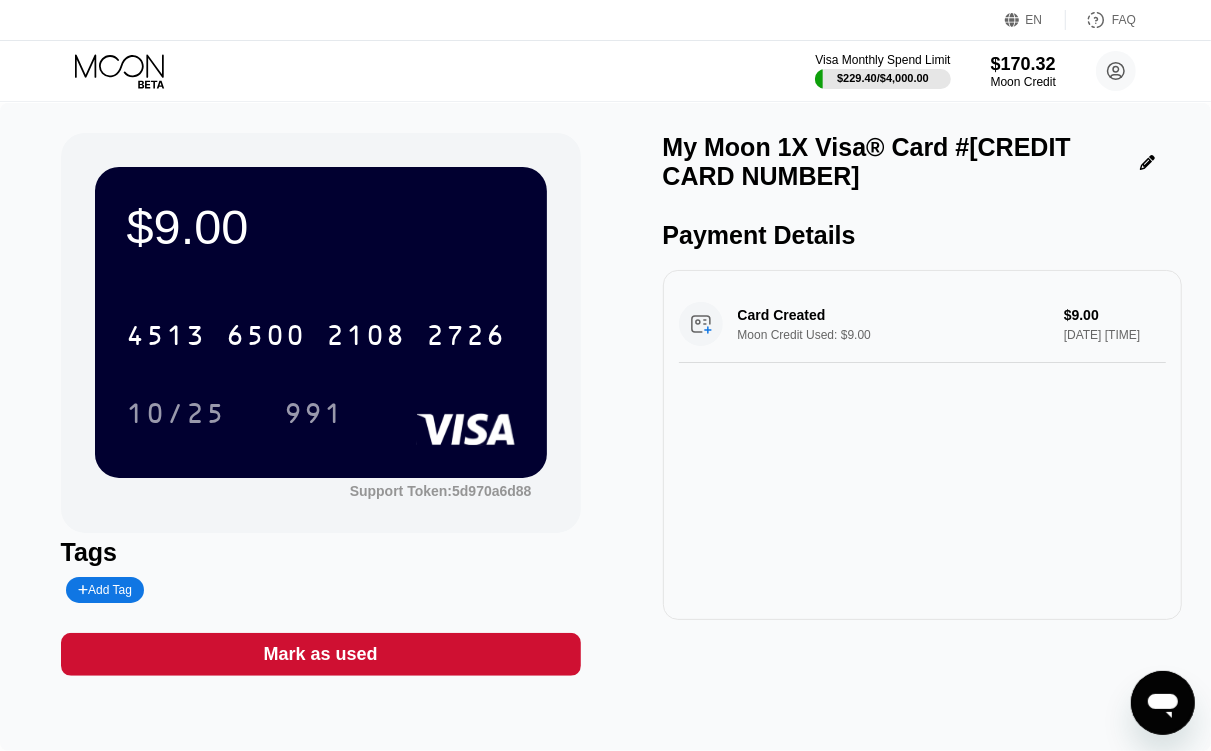 click on "[DATE] [NUMBER]" at bounding box center (321, 413) 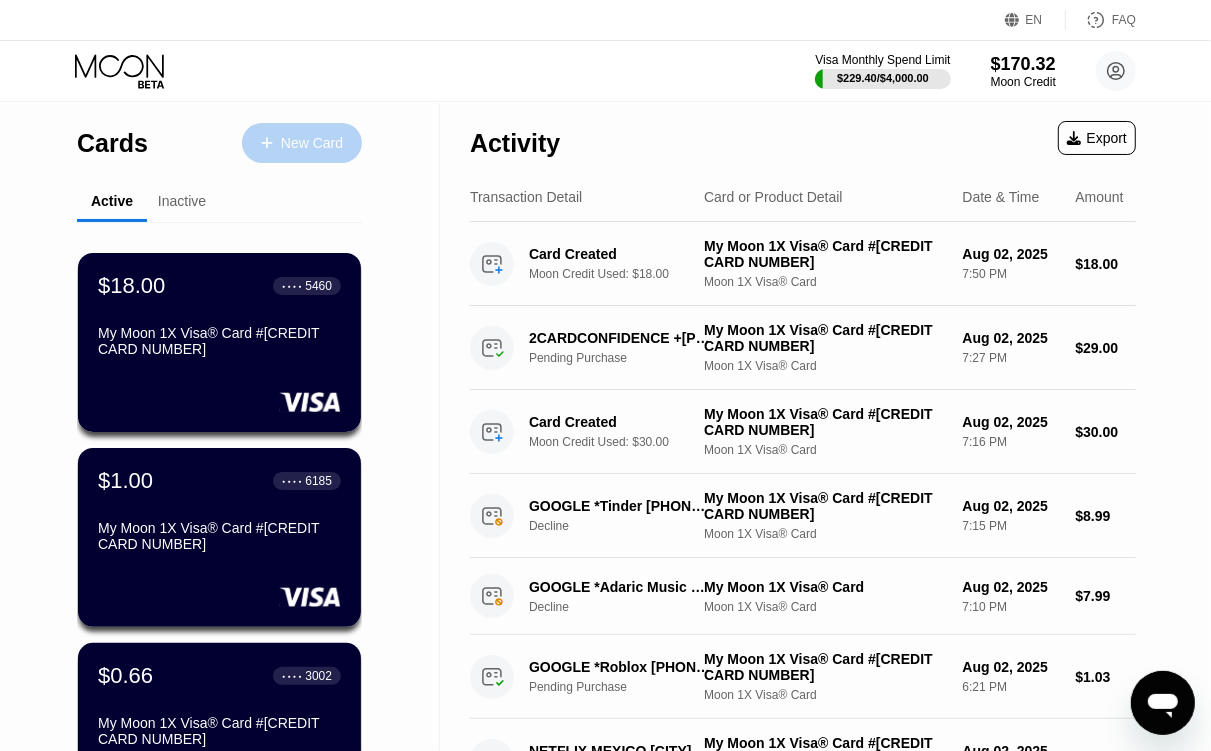 click on "New Card" at bounding box center [312, 143] 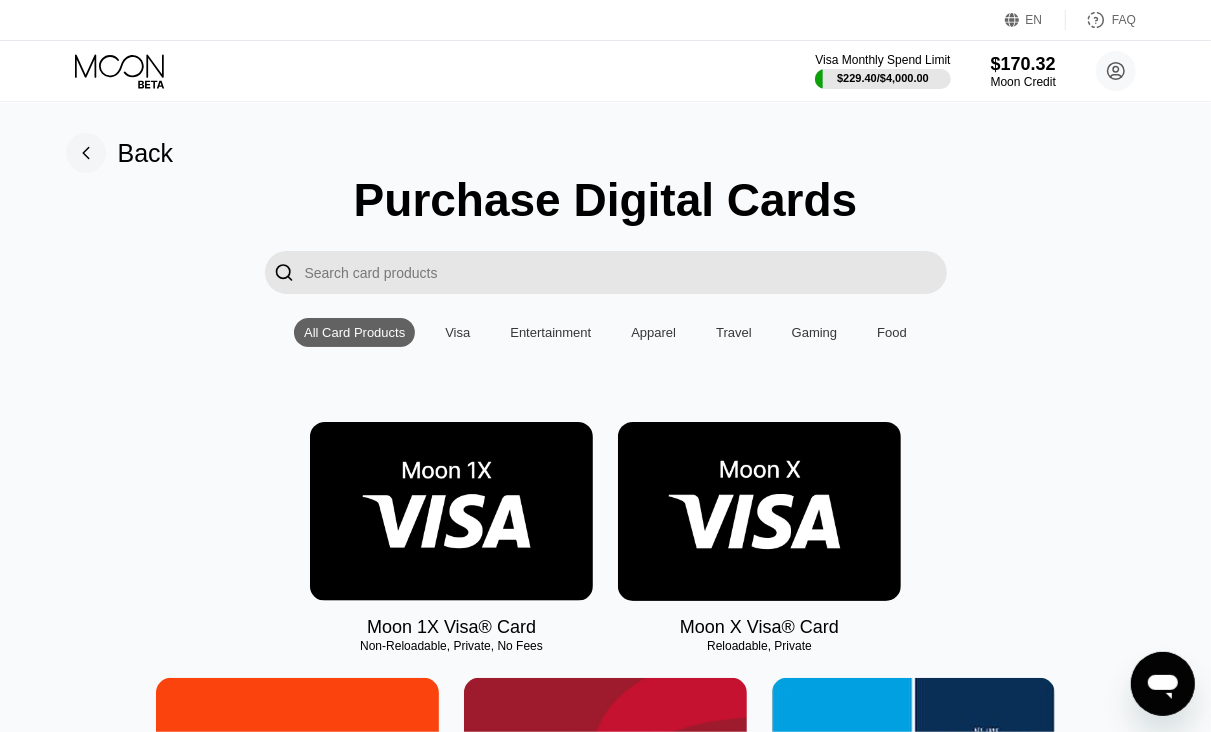 click at bounding box center [451, 511] 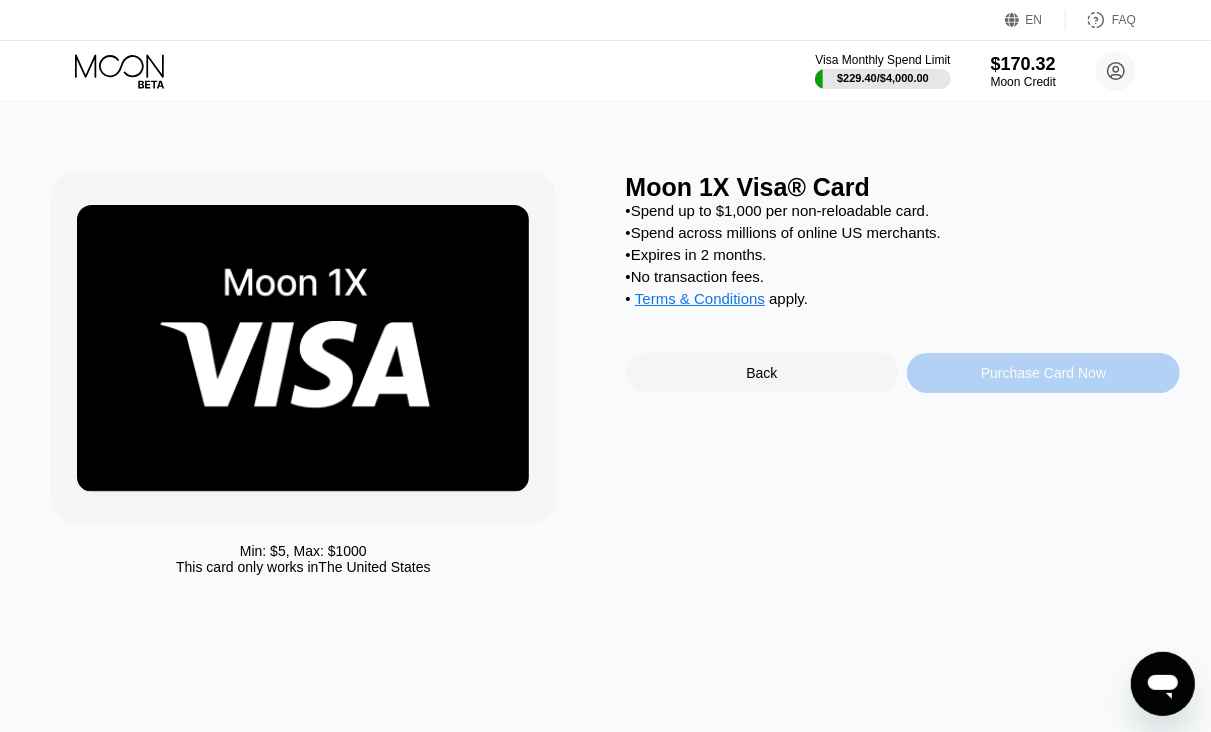 click on "Purchase Card Now" at bounding box center (1043, 373) 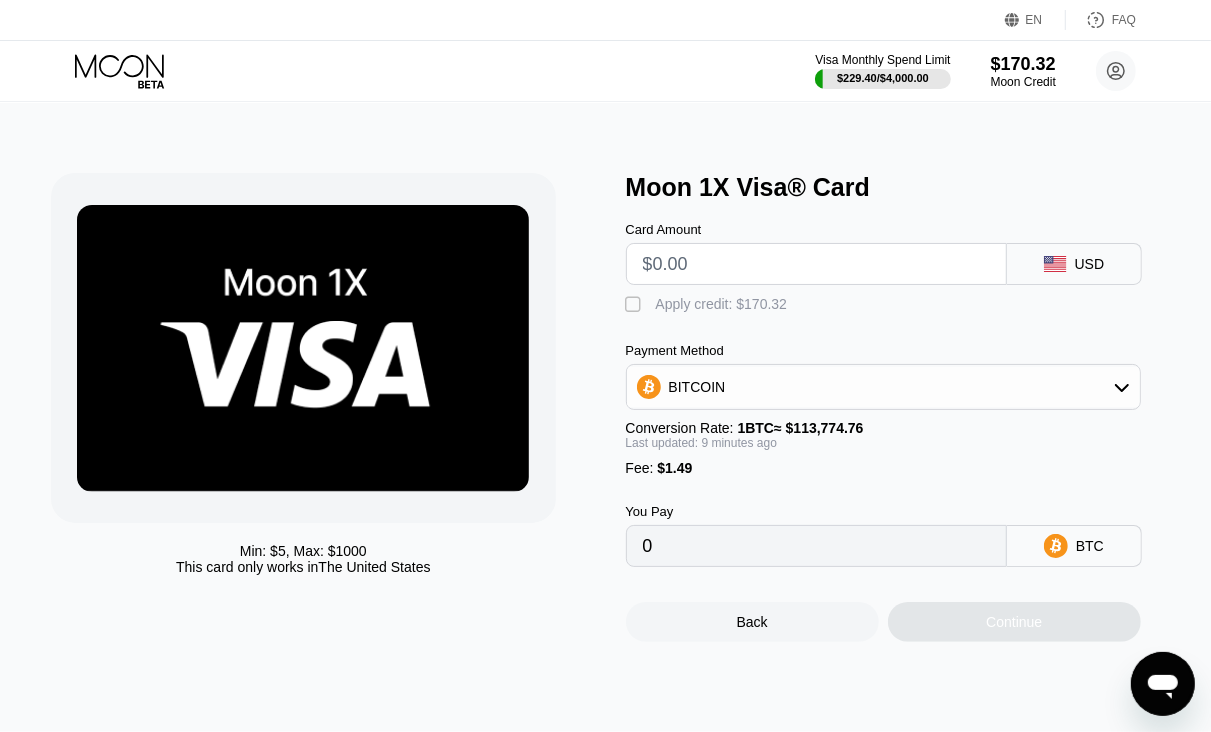 click at bounding box center [816, 264] 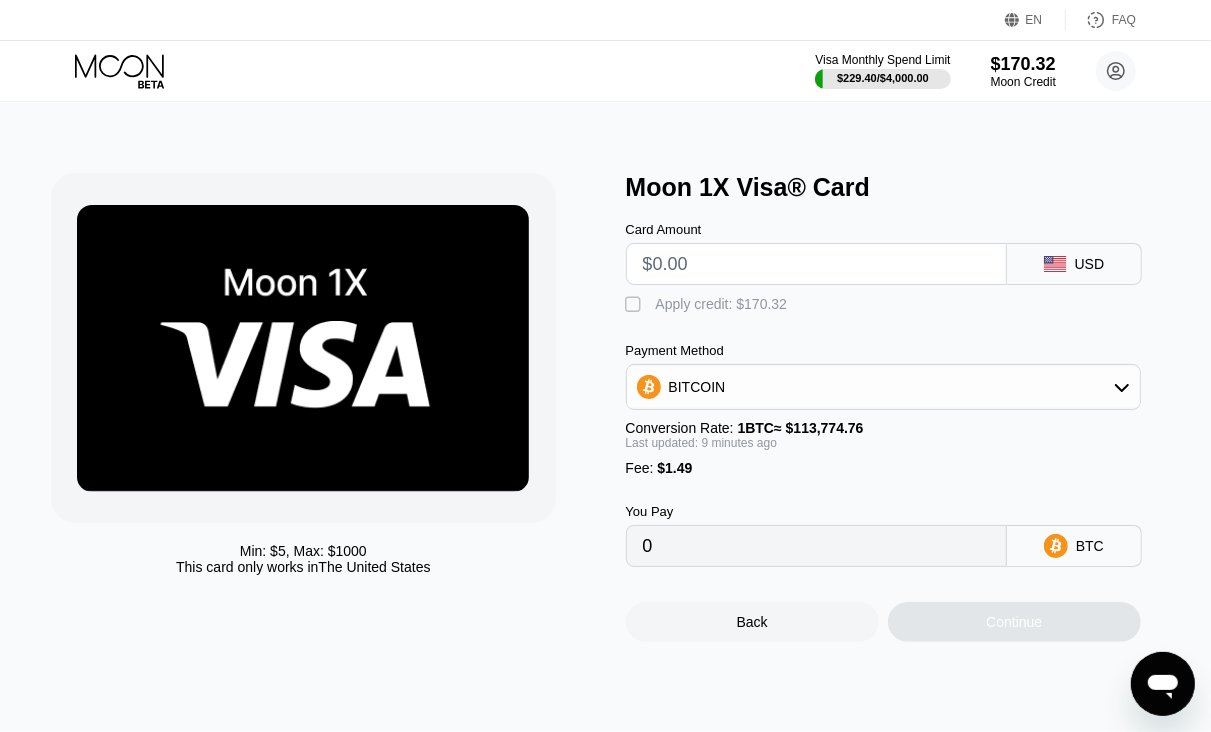 type on "$6" 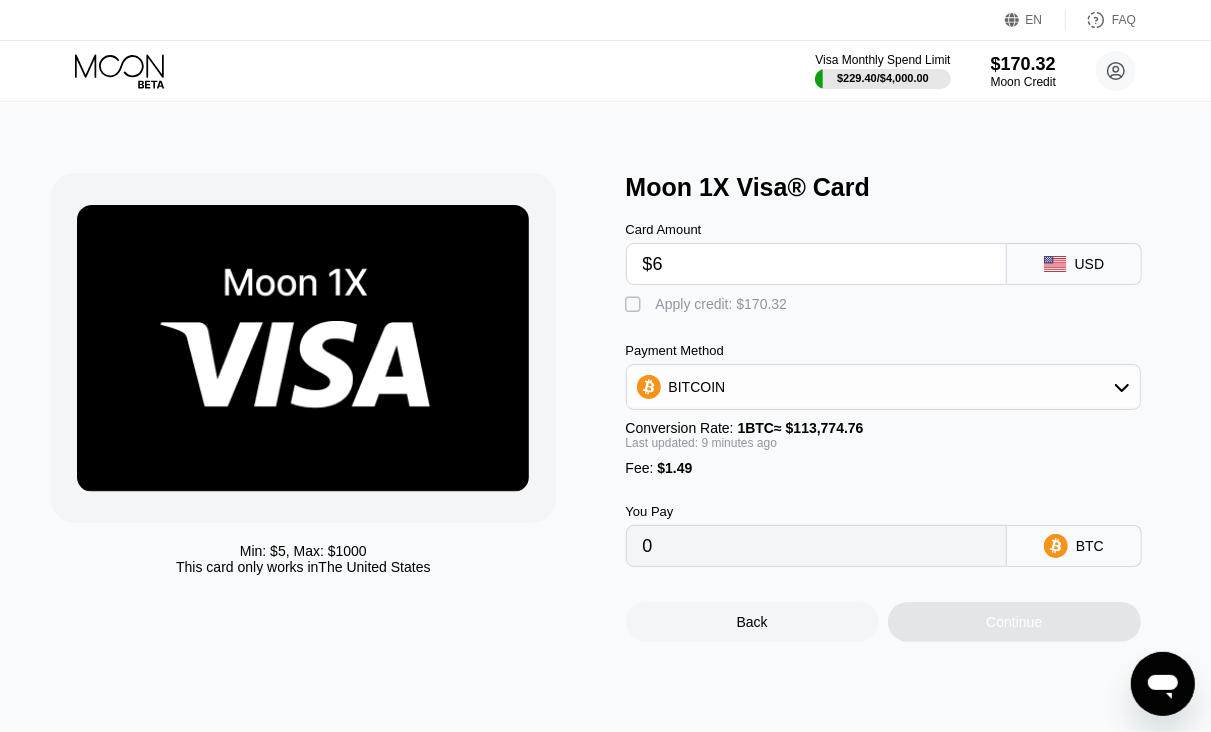 type on "0.00006588" 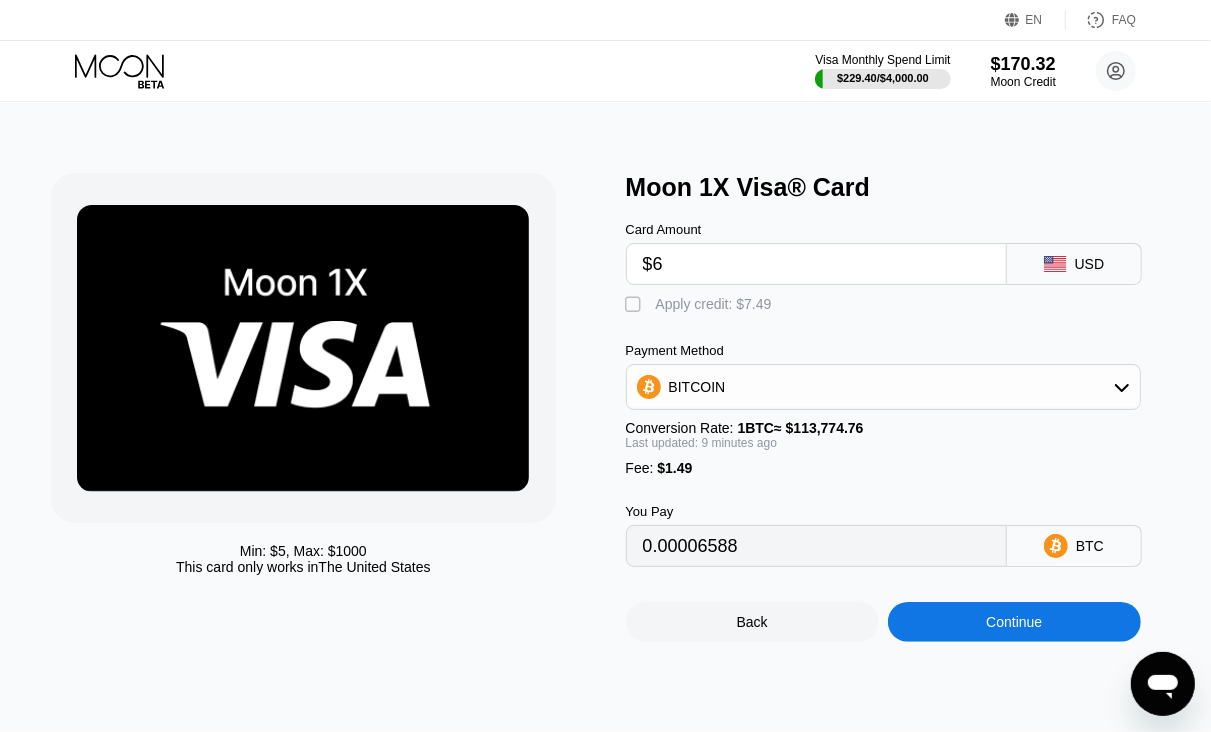 type on "$6" 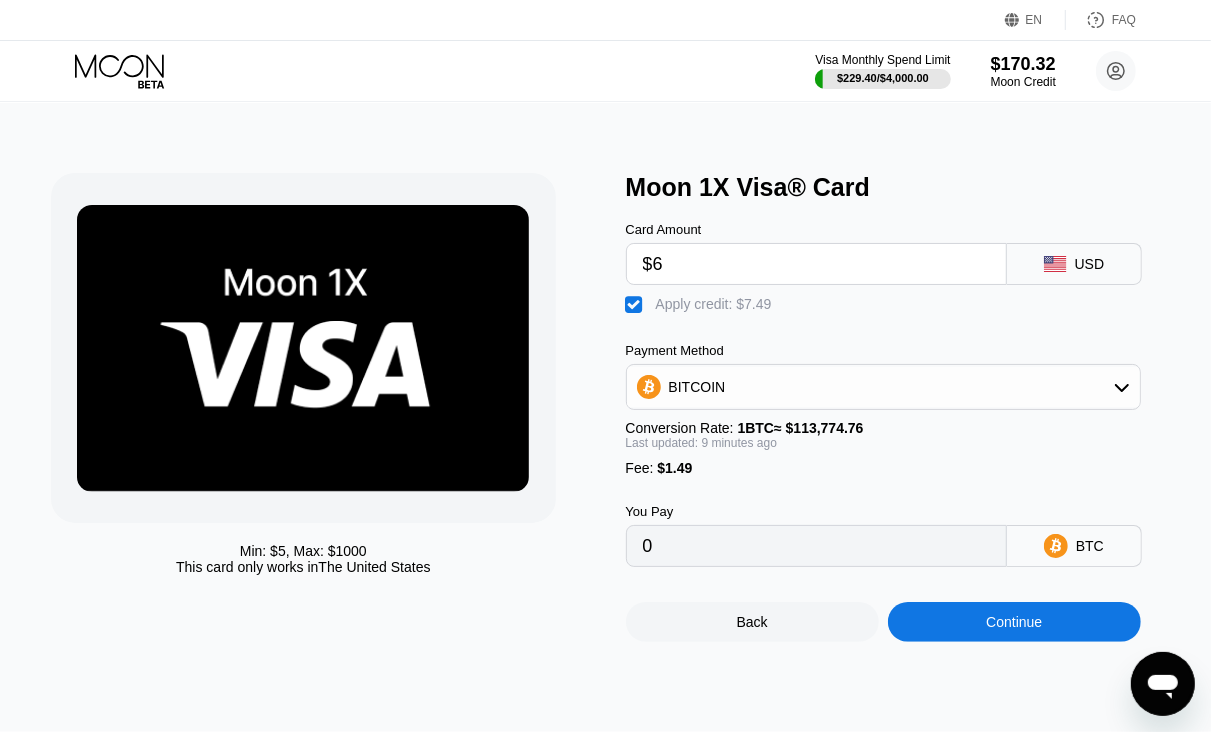 click on "Continue" at bounding box center [1014, 622] 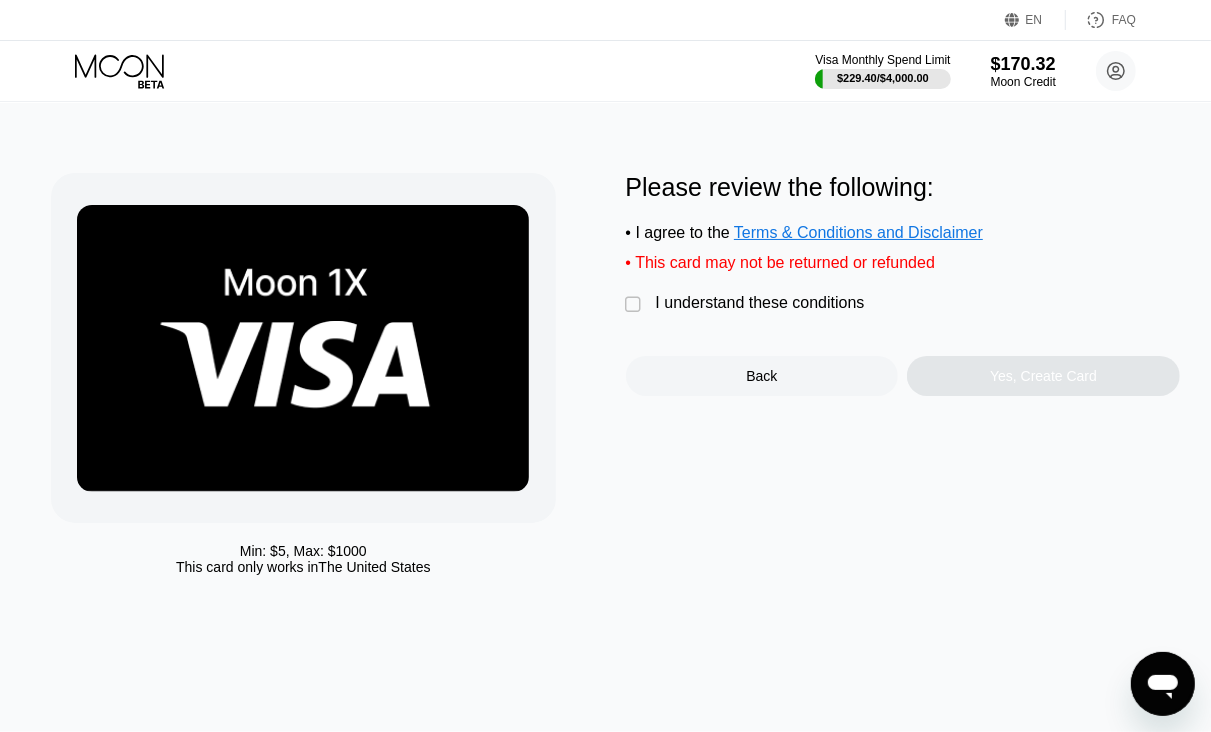 click on "Please review the following: • I agree to the   Terms & Conditions and Disclaimer • This card may not be returned or refunded  I understand these conditions Back Yes, Create Card" at bounding box center [903, 284] 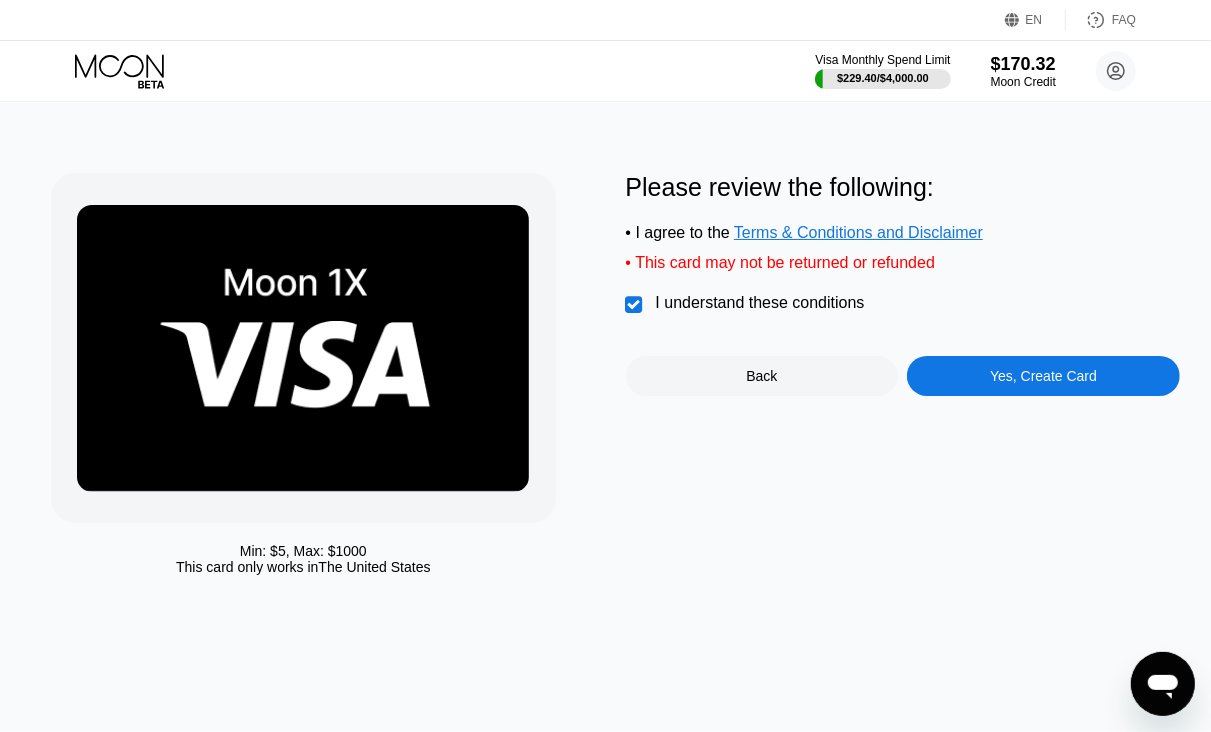 click on "Yes, Create Card" at bounding box center (1043, 376) 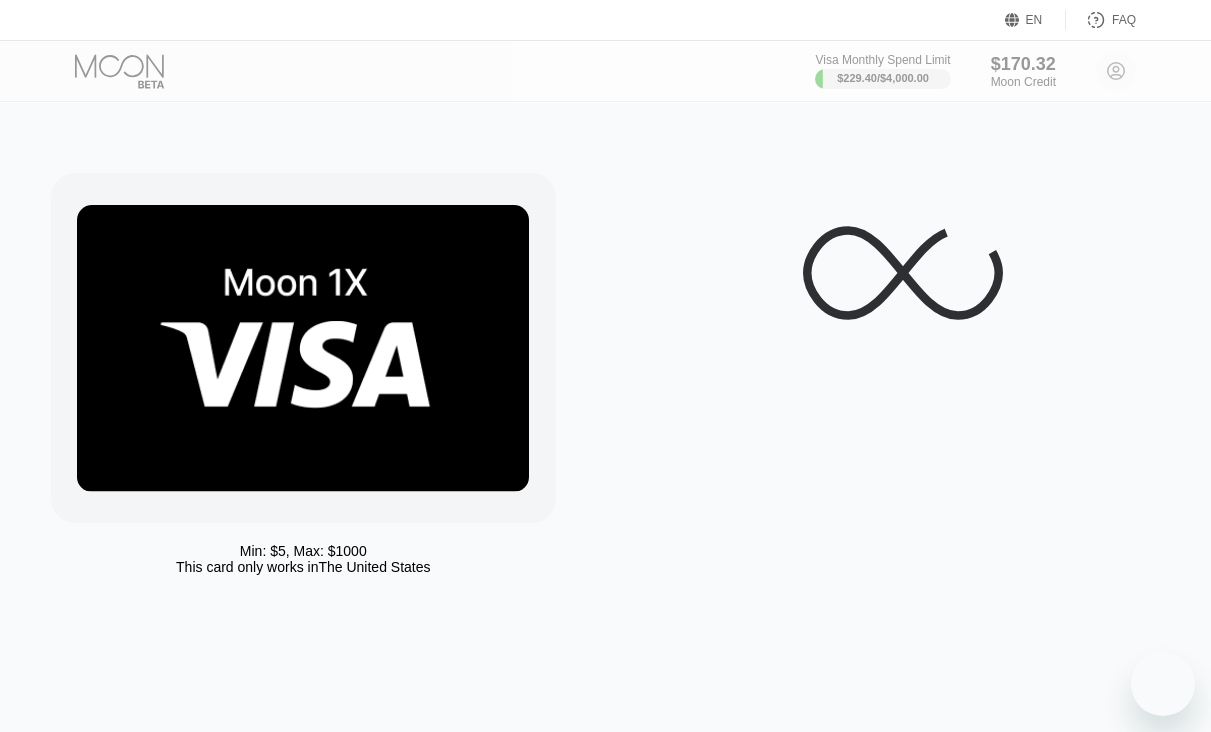 scroll, scrollTop: 0, scrollLeft: 0, axis: both 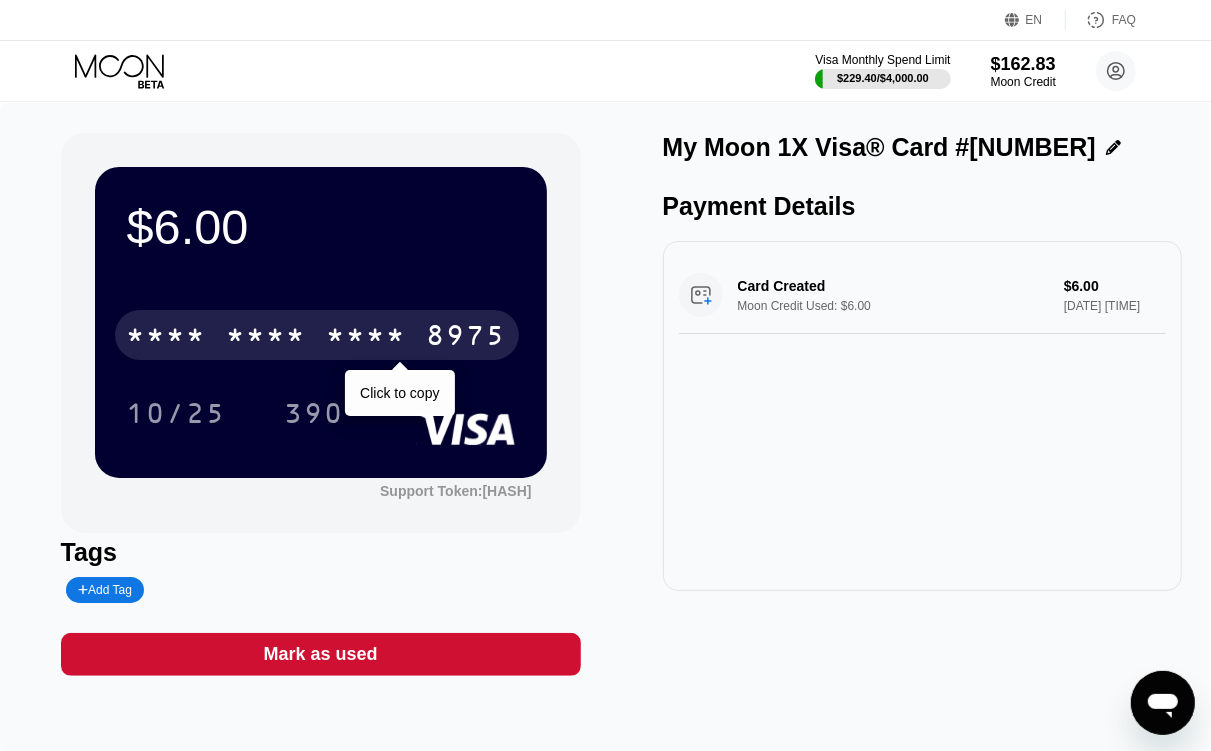 click on "* * * *" at bounding box center [167, 338] 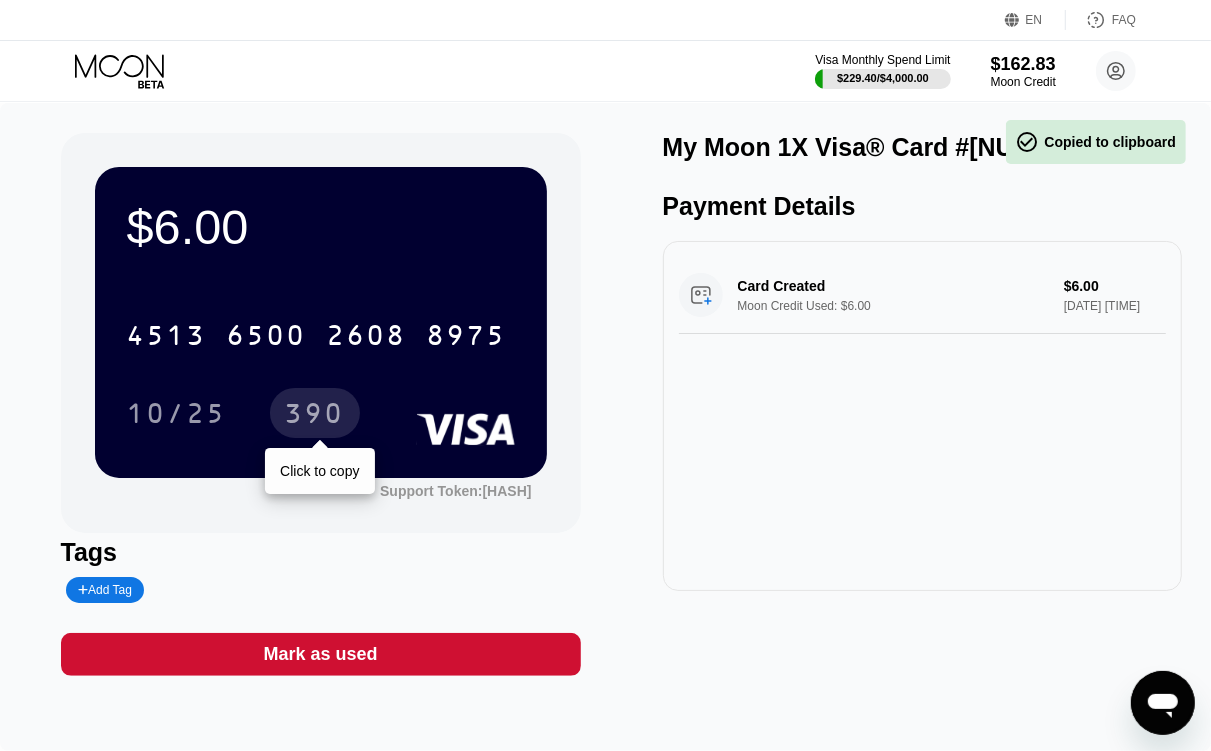 drag, startPoint x: 312, startPoint y: 422, endPoint x: 573, endPoint y: 411, distance: 261.2317 